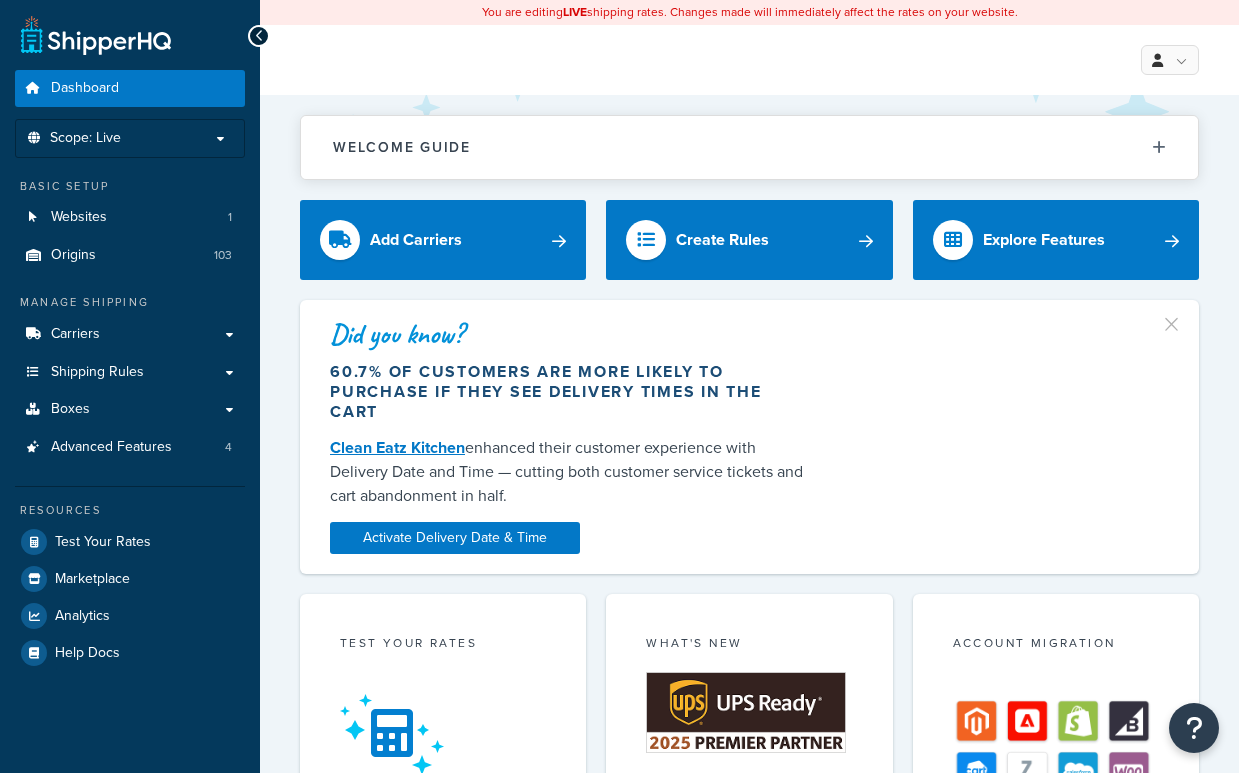 scroll, scrollTop: 0, scrollLeft: 0, axis: both 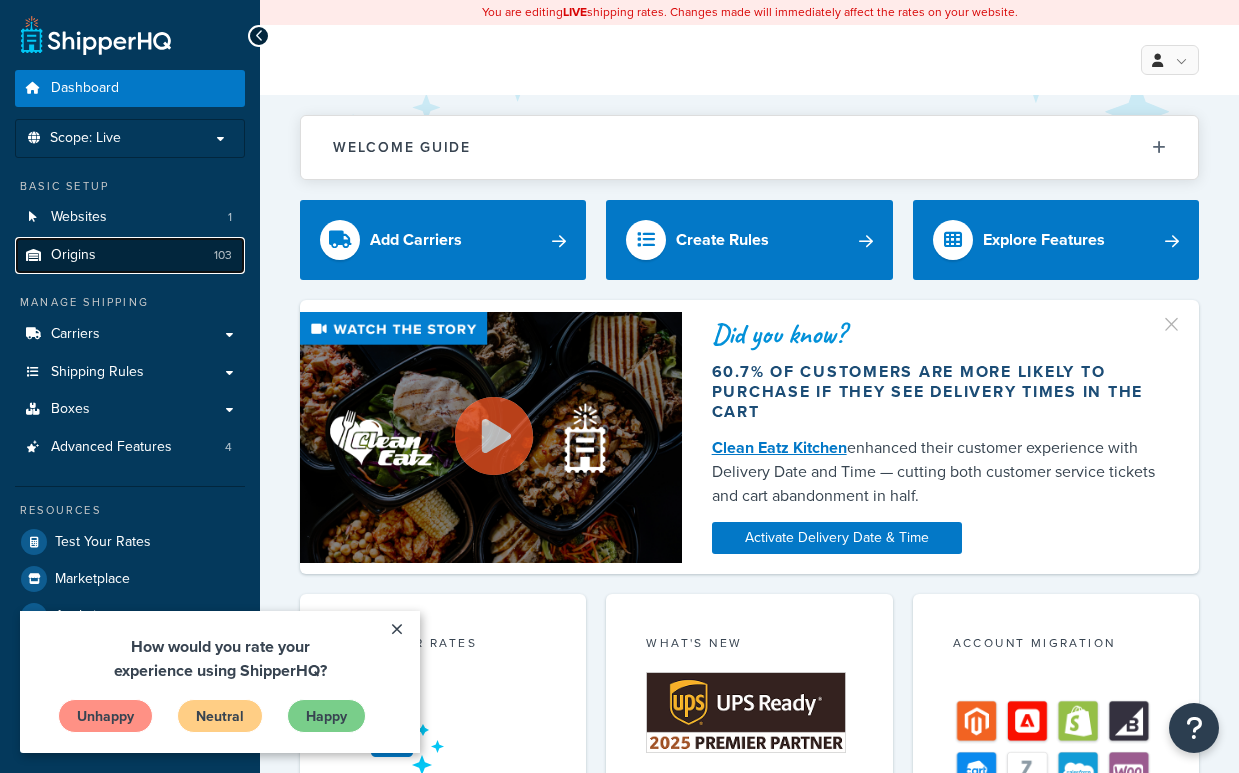 click on "Origins 103" at bounding box center (130, 255) 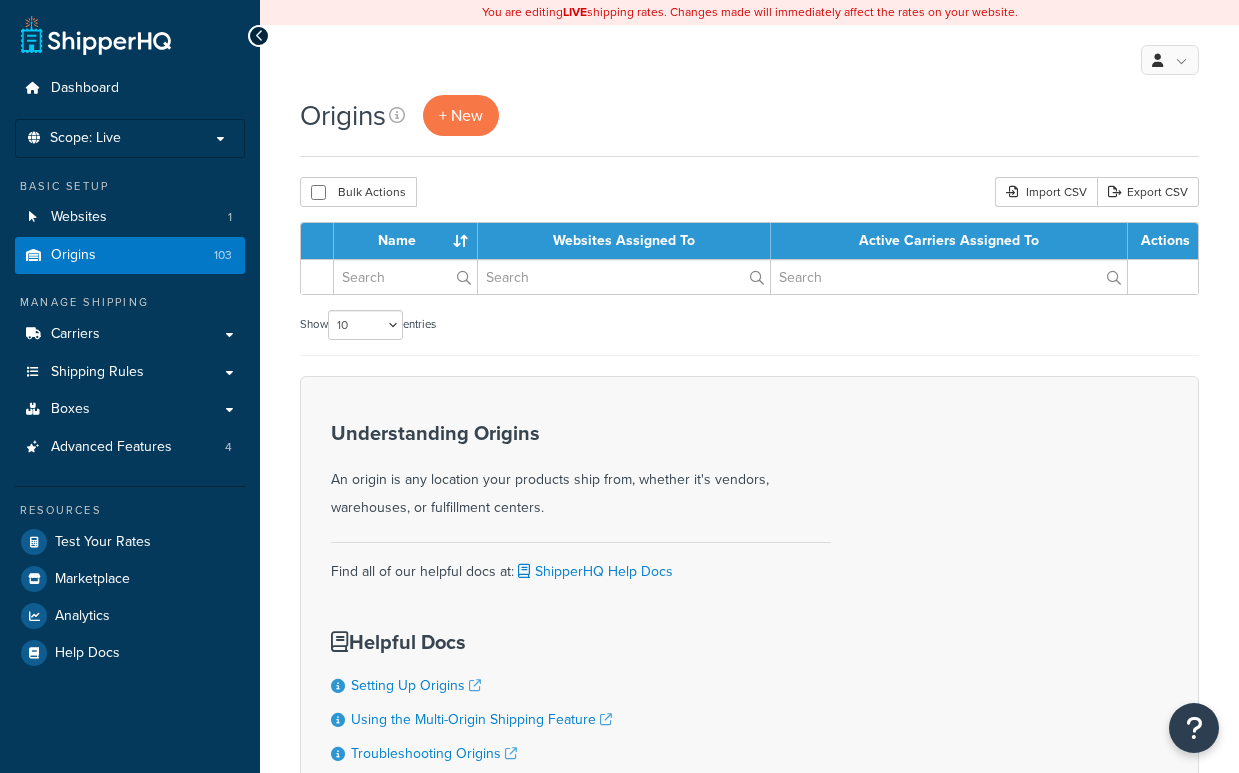 scroll, scrollTop: 0, scrollLeft: 0, axis: both 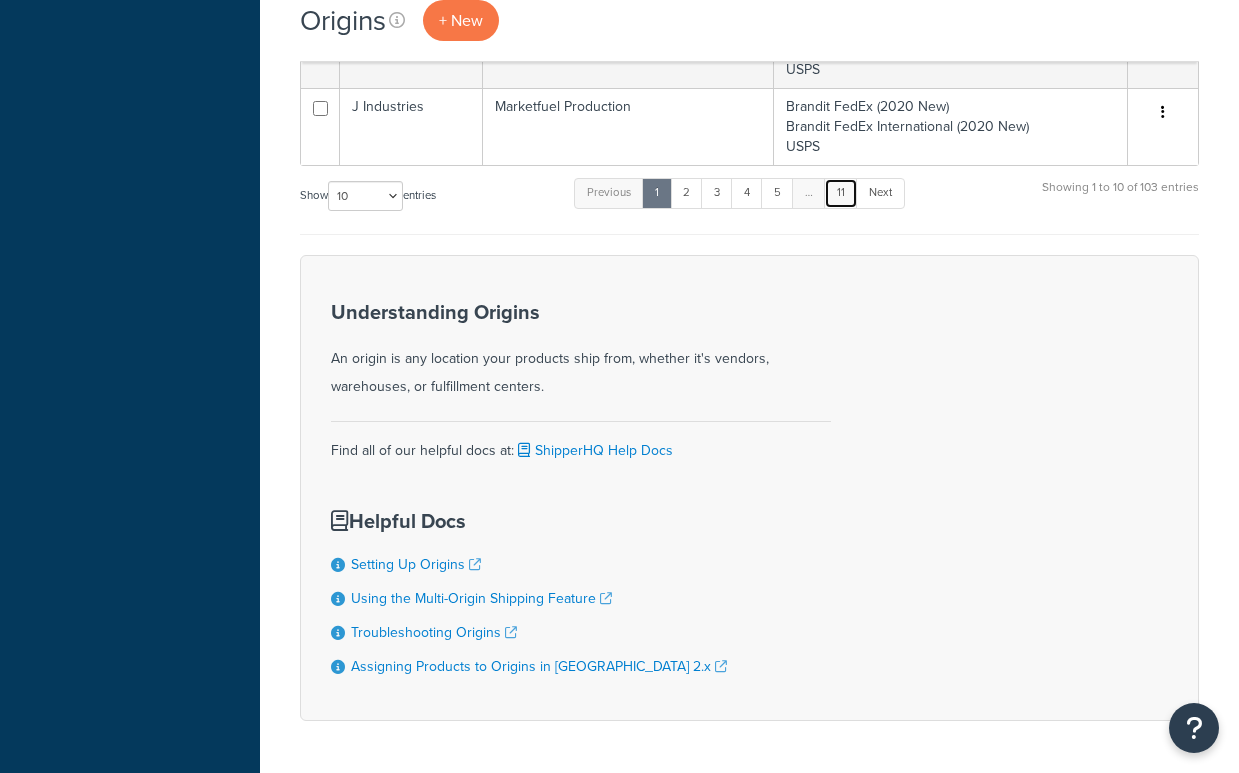 click on "11" at bounding box center [841, 193] 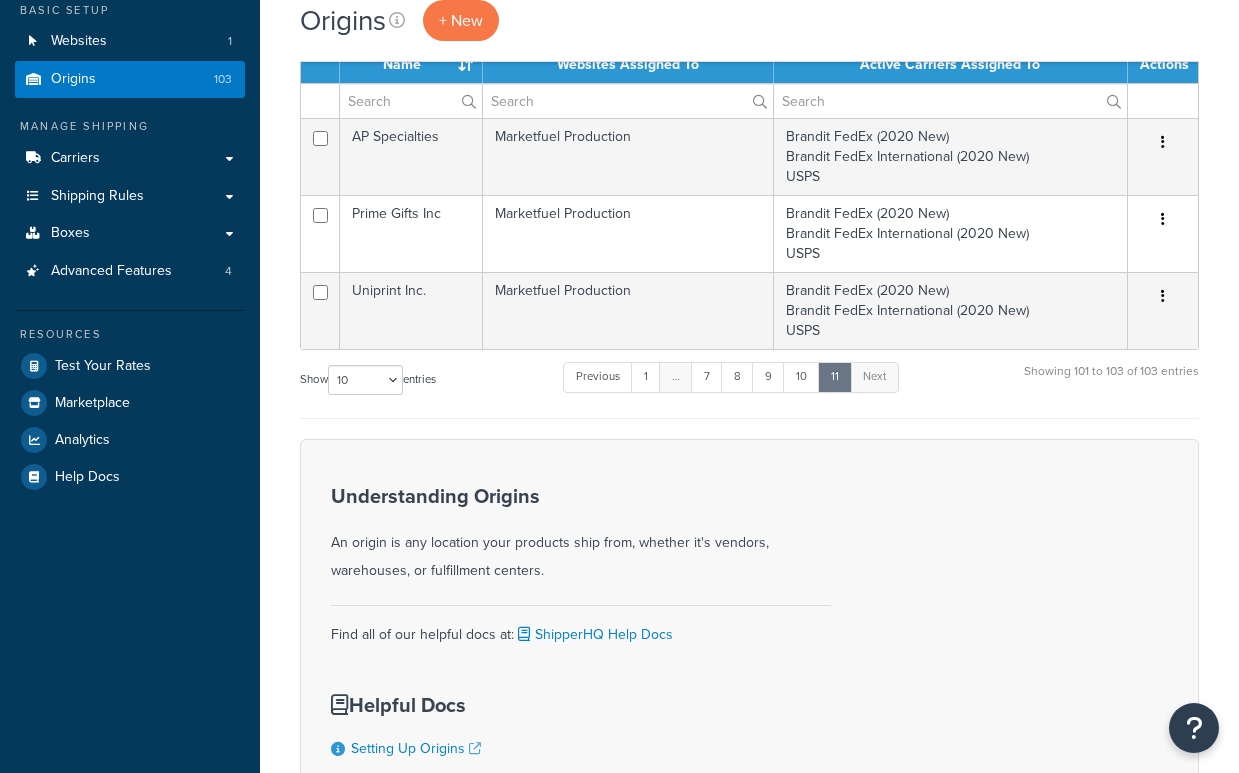 scroll, scrollTop: 177, scrollLeft: 0, axis: vertical 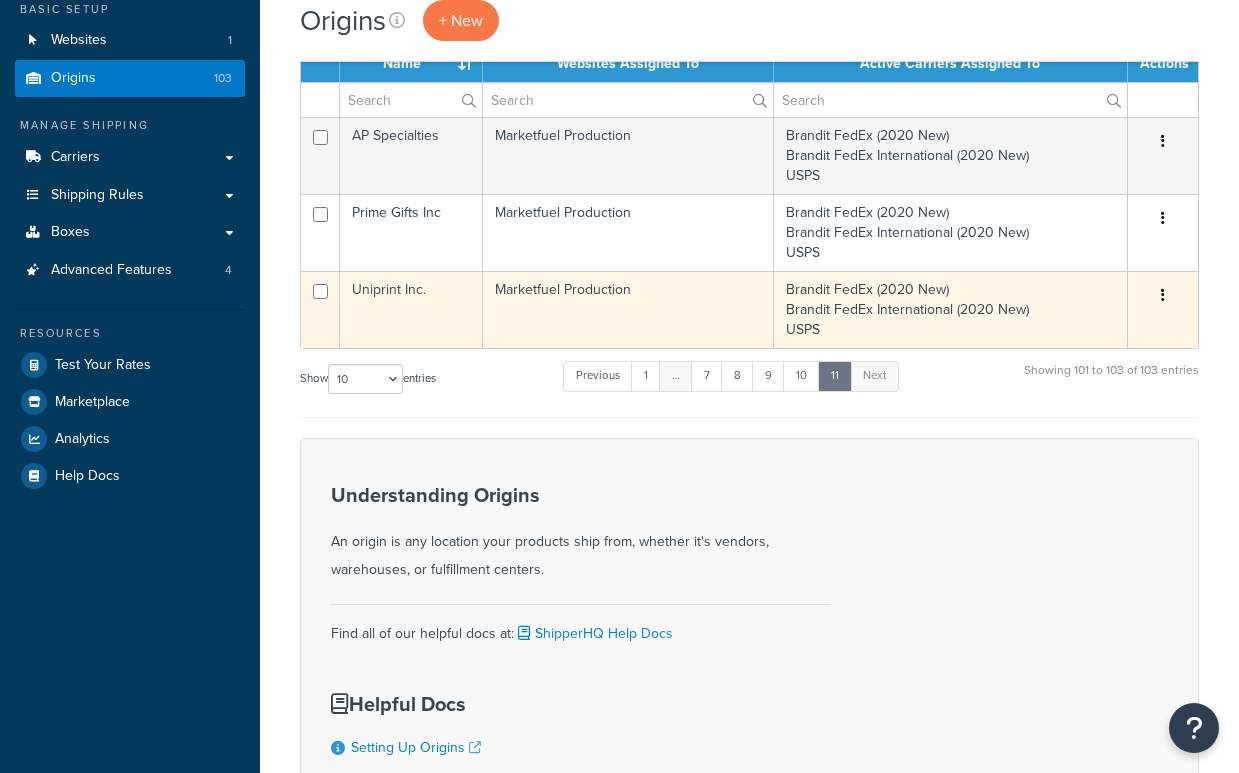 click at bounding box center [1163, 295] 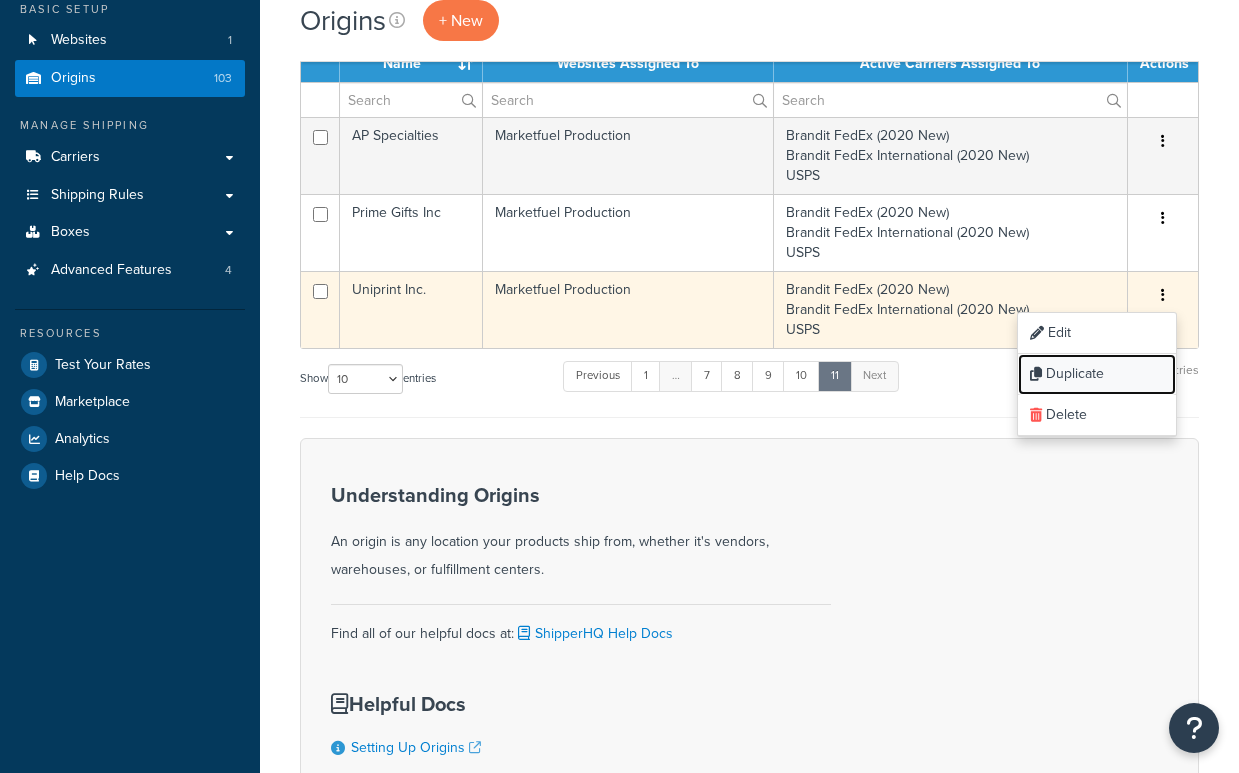 click on "Duplicate" at bounding box center [1097, 374] 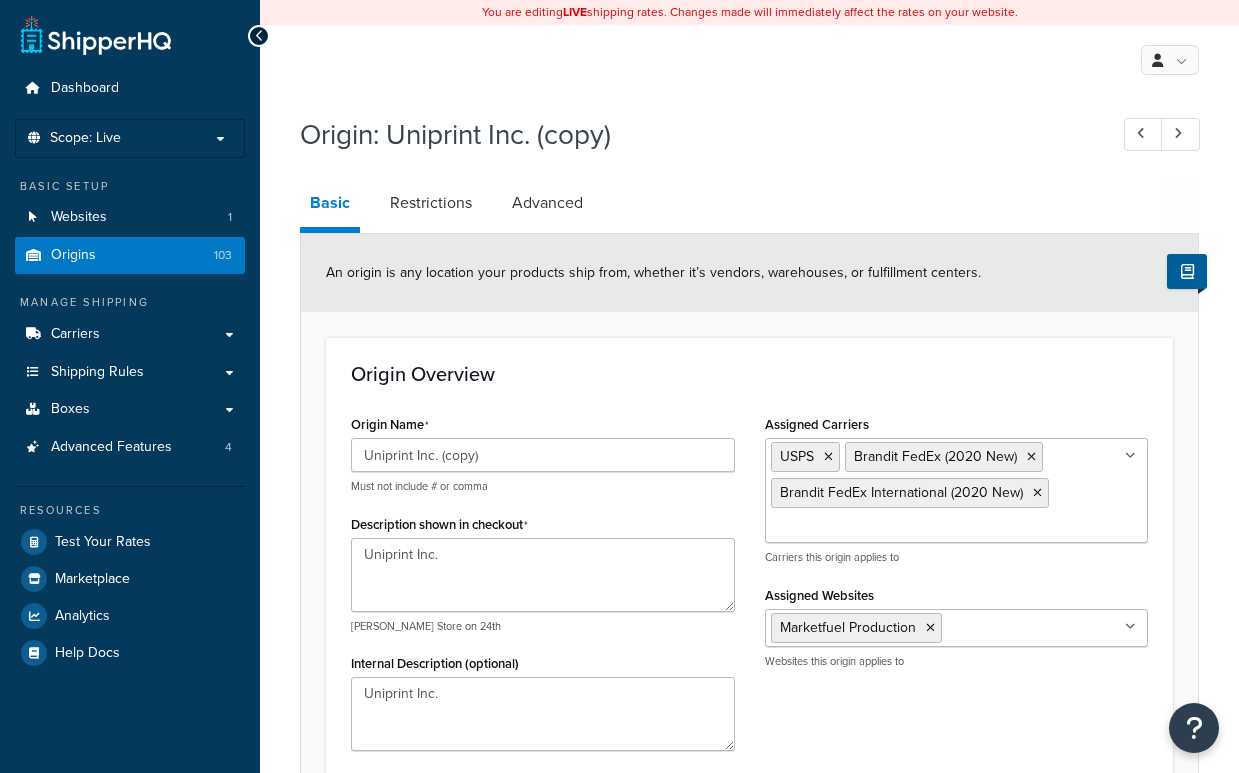 select on "32" 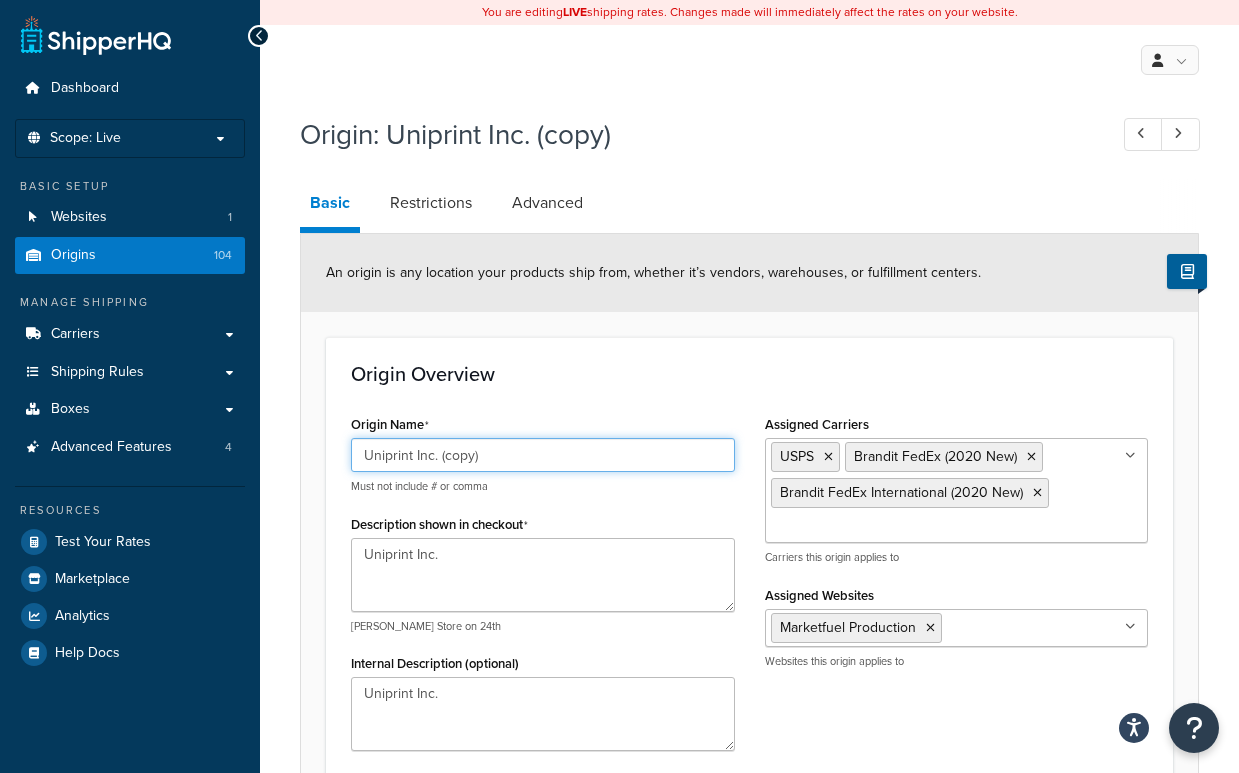 drag, startPoint x: 506, startPoint y: 457, endPoint x: 317, endPoint y: 454, distance: 189.0238 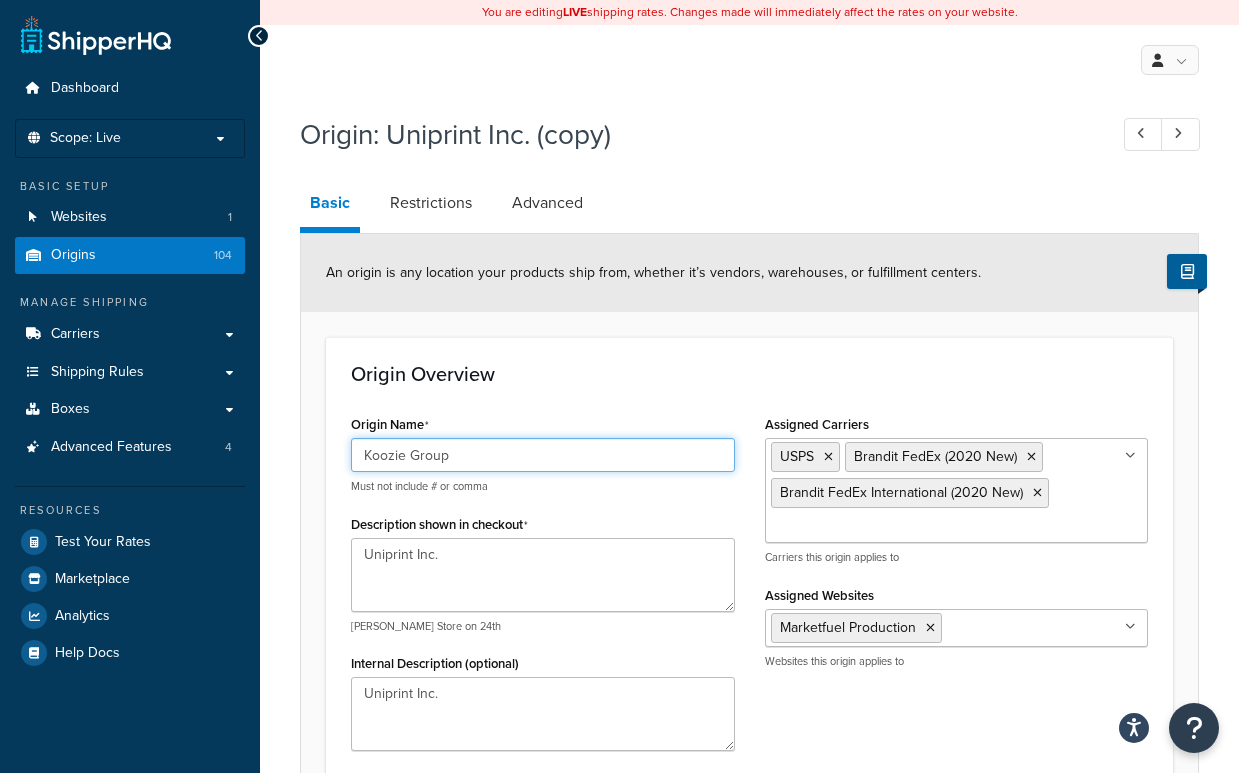 type on "Koozie Group" 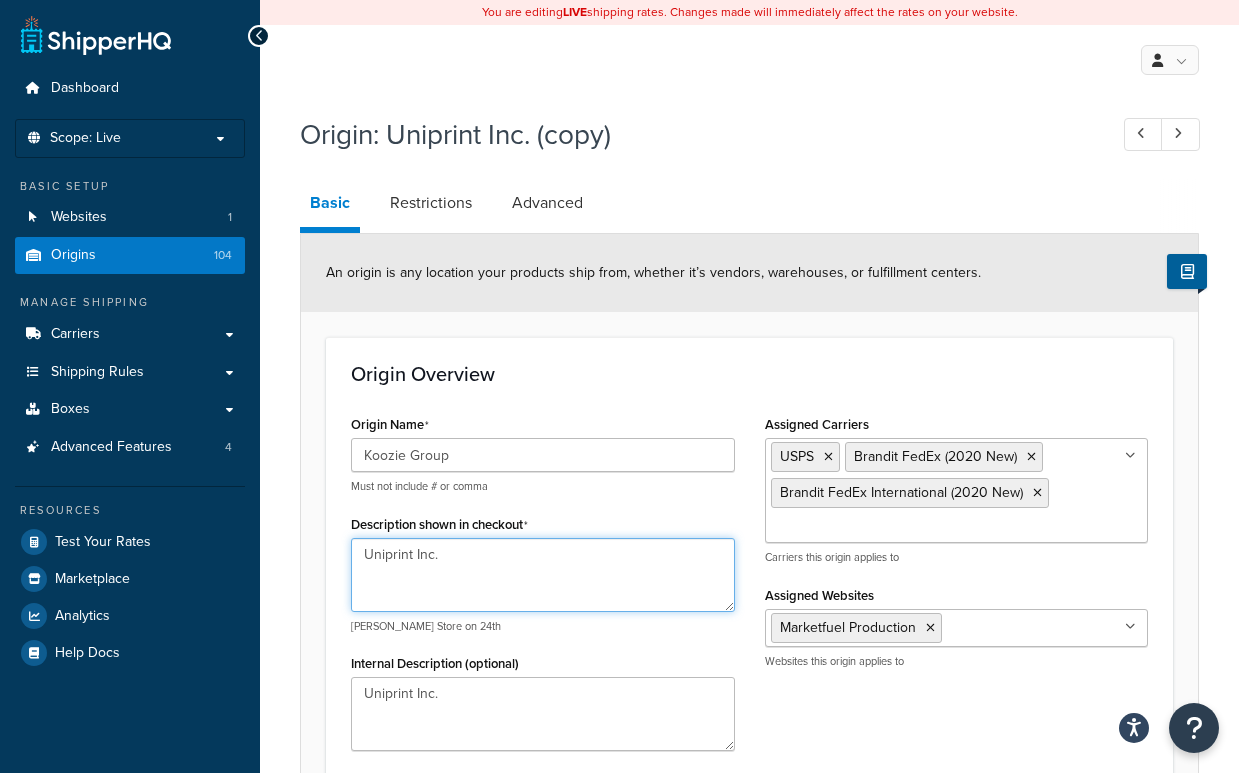 drag, startPoint x: 450, startPoint y: 560, endPoint x: 342, endPoint y: 549, distance: 108.55874 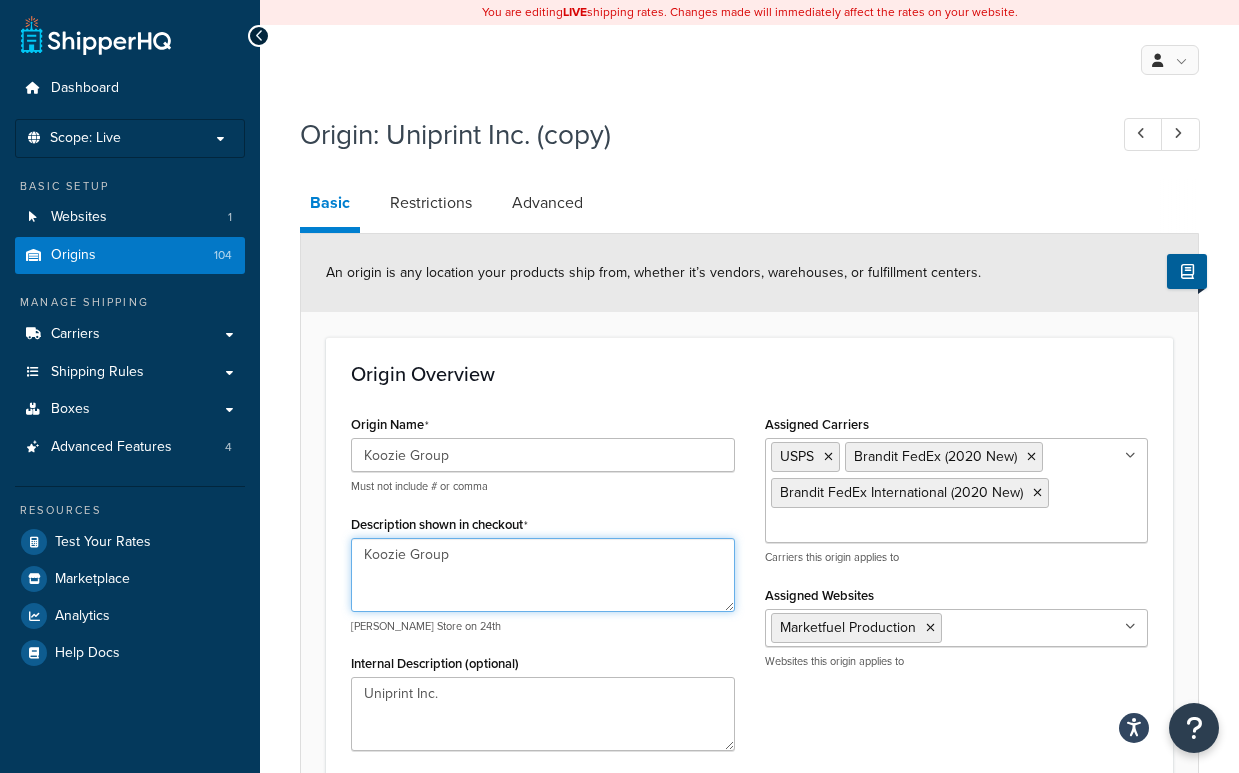 type on "Koozie Group" 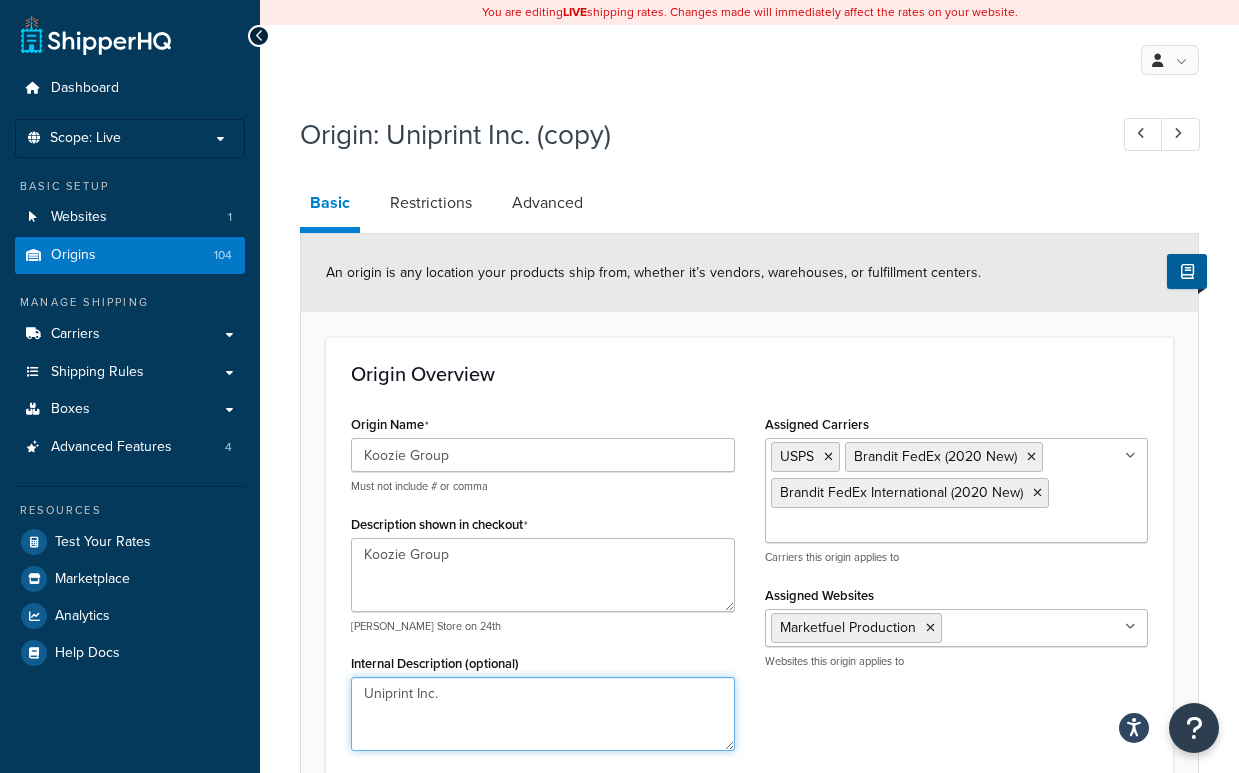drag, startPoint x: 500, startPoint y: 696, endPoint x: 345, endPoint y: 683, distance: 155.5442 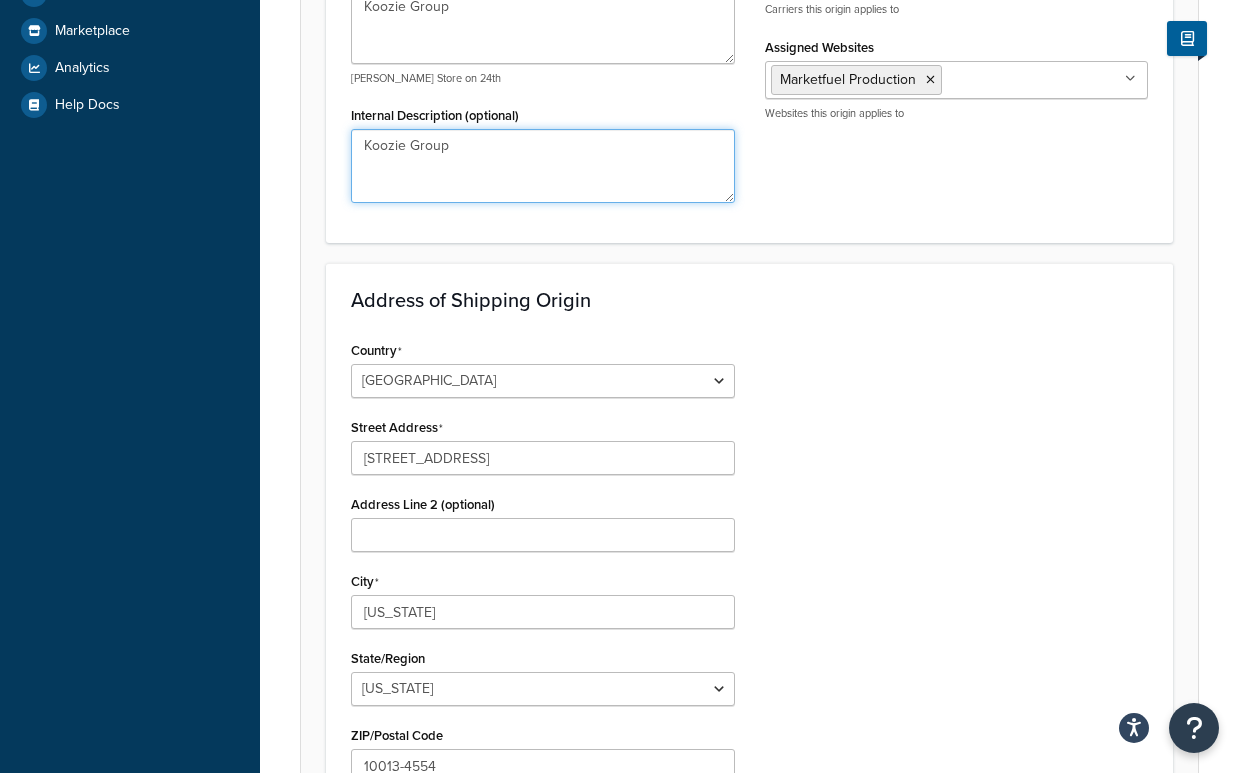 scroll, scrollTop: 552, scrollLeft: 0, axis: vertical 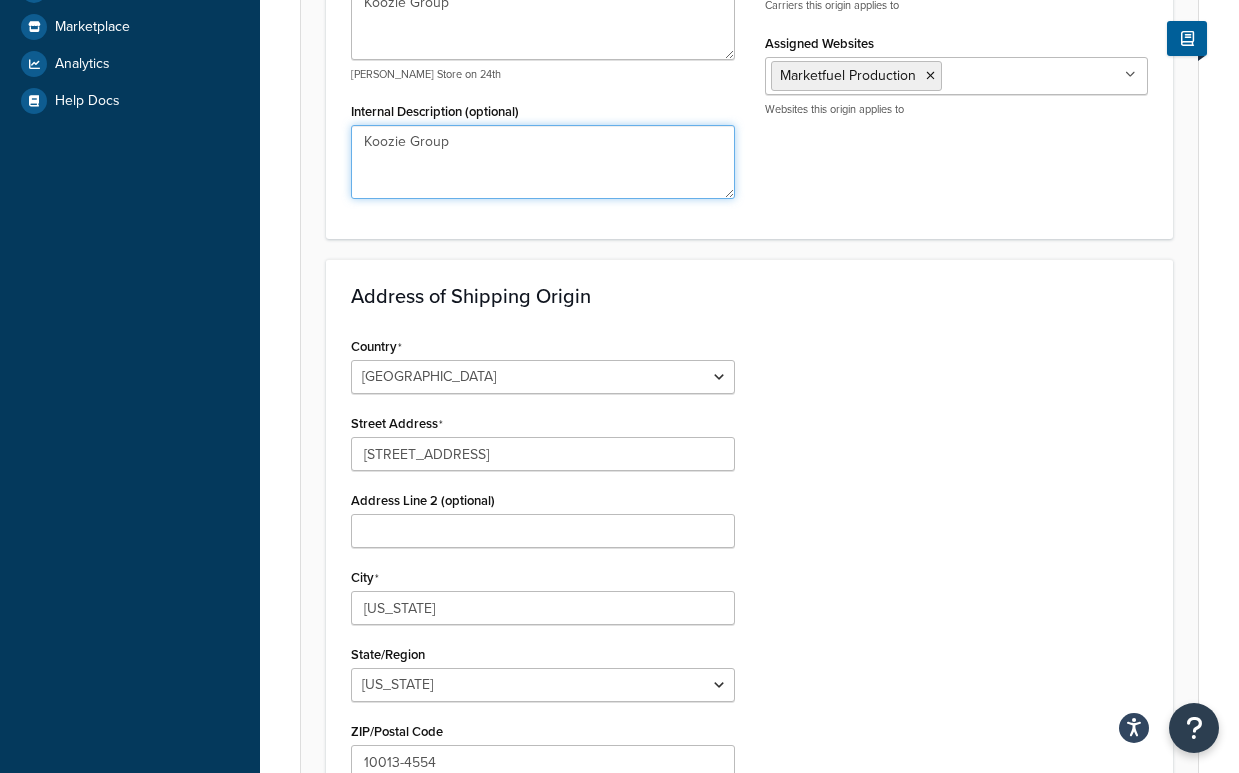 type on "Koozie Group" 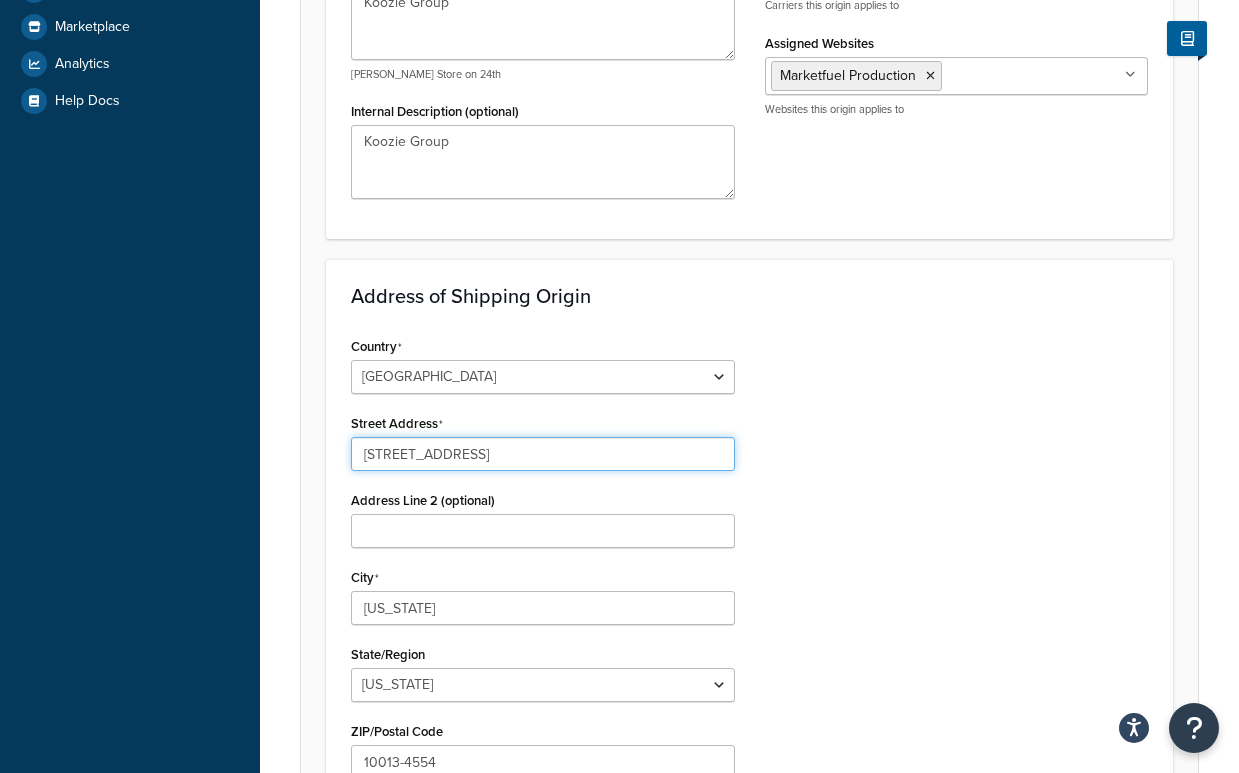 drag, startPoint x: 493, startPoint y: 452, endPoint x: 356, endPoint y: 449, distance: 137.03284 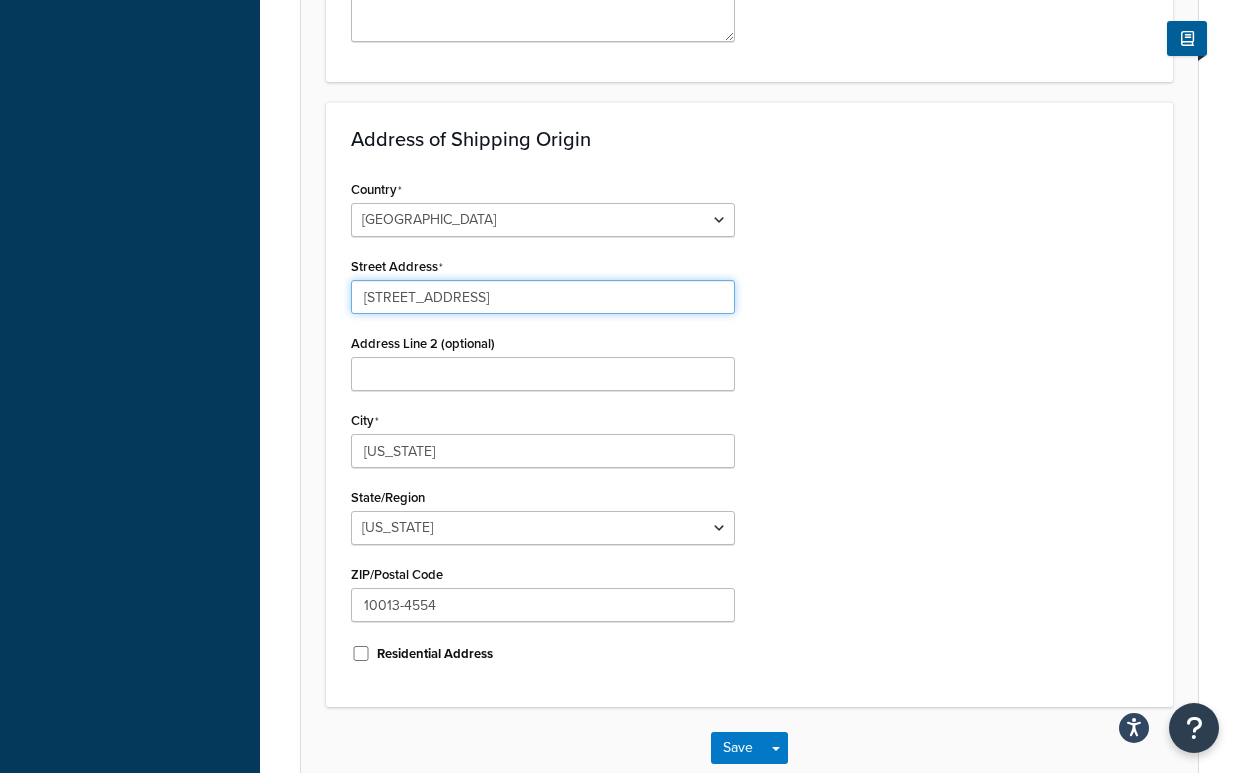 scroll, scrollTop: 704, scrollLeft: 0, axis: vertical 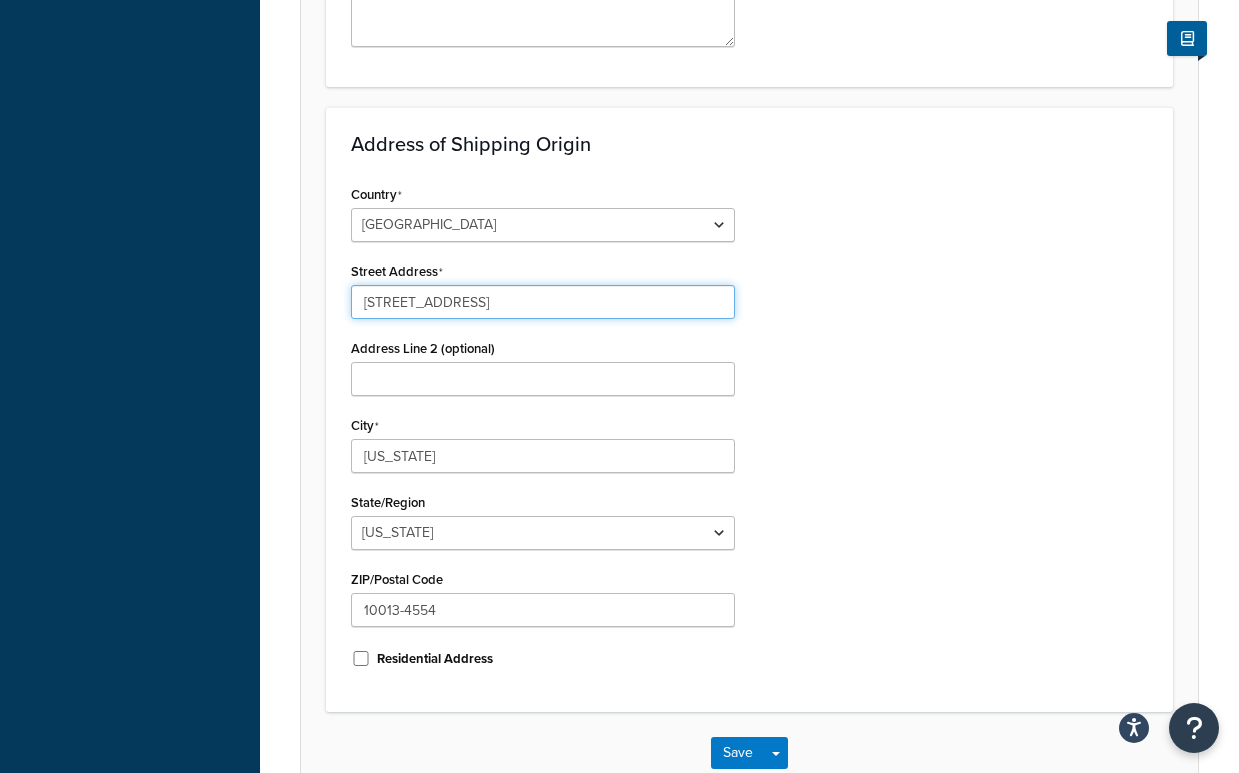 type on "14421 Myerlake Cir" 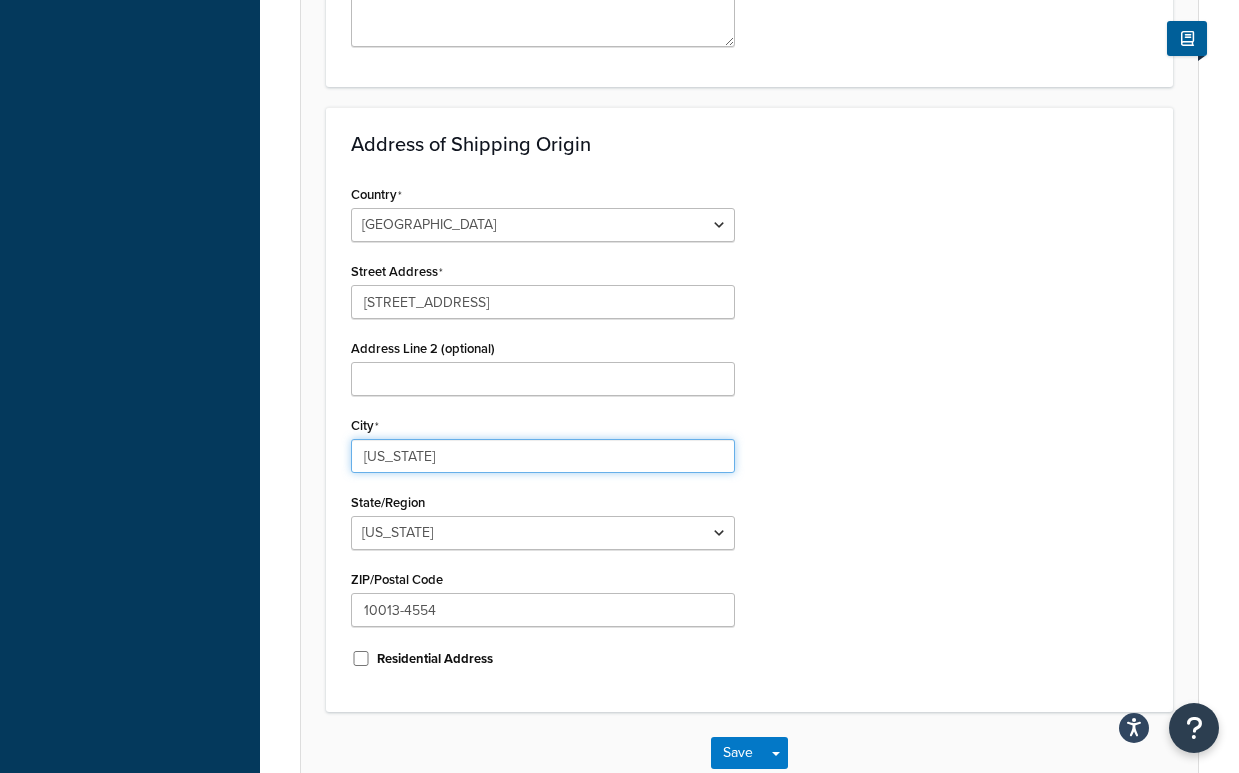 drag, startPoint x: 426, startPoint y: 453, endPoint x: 312, endPoint y: 455, distance: 114.01754 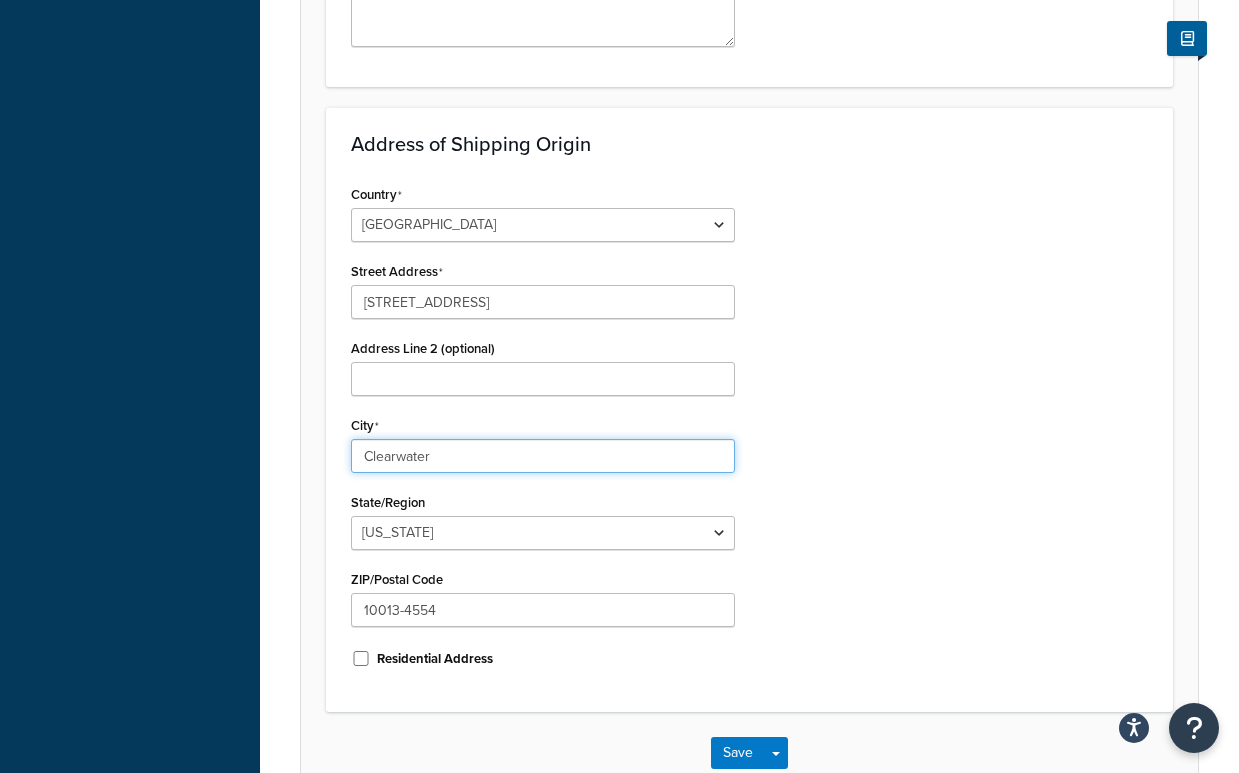 type on "Clearwater" 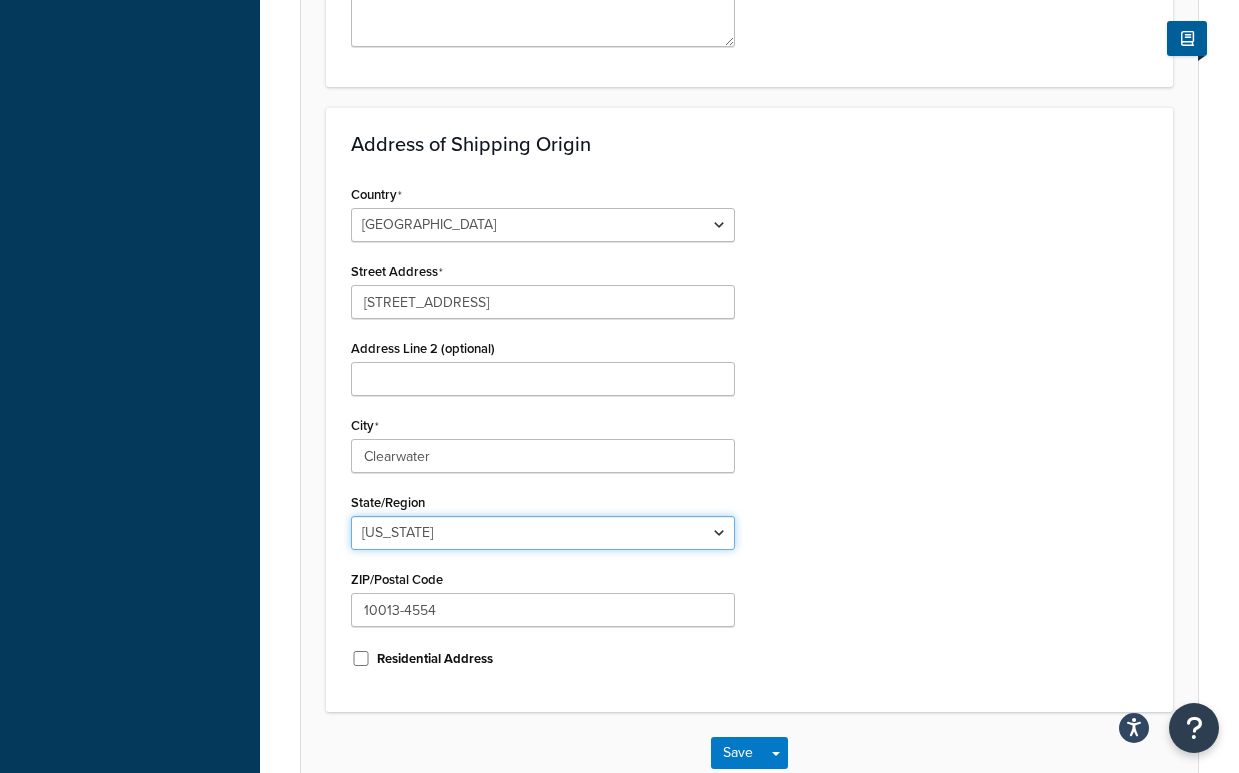 click on "Alabama  Alaska  American Samoa  Arizona  Arkansas  Armed Forces Americas  Armed Forces Europe, Middle East, Africa, Canada  Armed Forces Pacific  California  Colorado  Connecticut  Delaware  District of Columbia  Federated States of Micronesia  Florida  Georgia  Guam  Hawaii  Idaho  Illinois  Indiana  Iowa  Kansas  Kentucky  Louisiana  Maine  Marshall Islands  Maryland  Massachusetts  Michigan  Minnesota  Mississippi  Missouri  Montana  Nebraska  Nevada  New Hampshire  New Jersey  New Mexico  New York  North Carolina  North Dakota  Northern Mariana Islands  Ohio  Oklahoma  Oregon  Palau  Pennsylvania  Puerto Rico  Rhode Island  South Carolina  South Dakota  Tennessee  Texas  United States Minor Outlying Islands  Utah  Vermont  Virgin Islands  Virginia  Washington  West Virginia  Wisconsin  Wyoming" at bounding box center [543, 533] 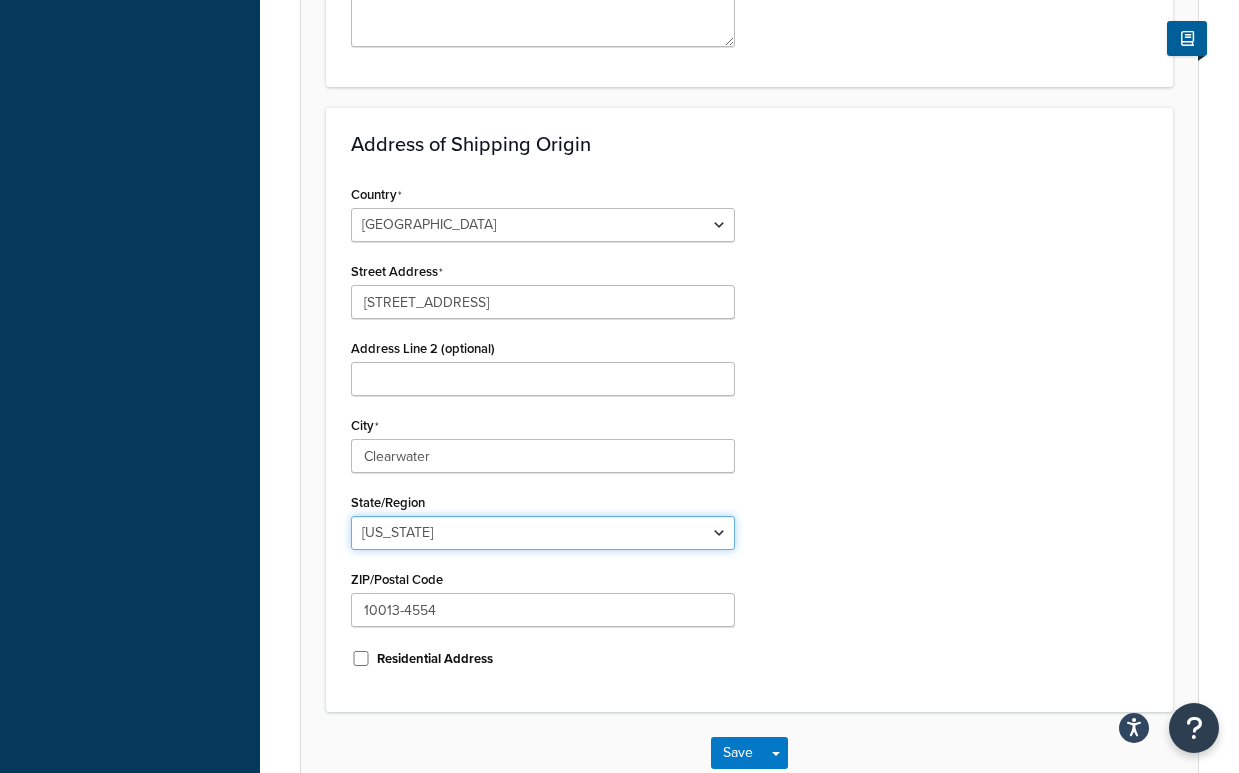 select on "9" 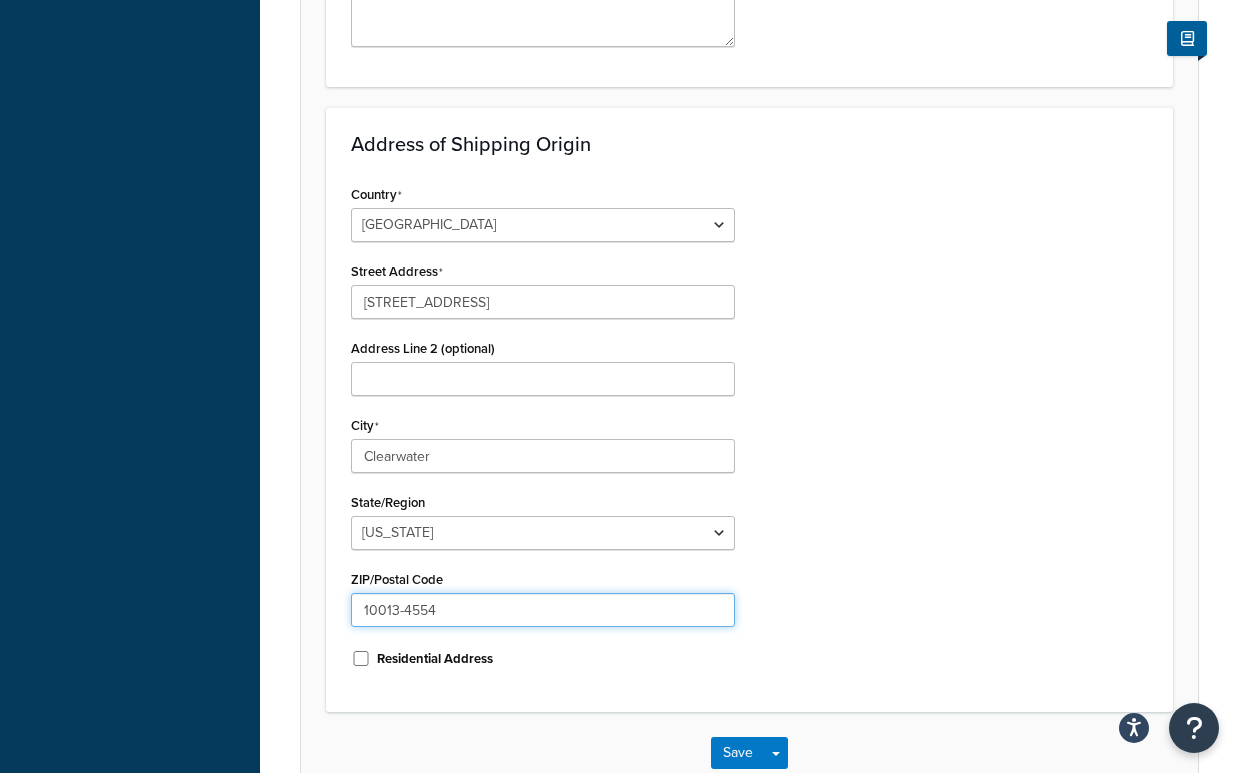 drag, startPoint x: 465, startPoint y: 621, endPoint x: 322, endPoint y: 612, distance: 143.28294 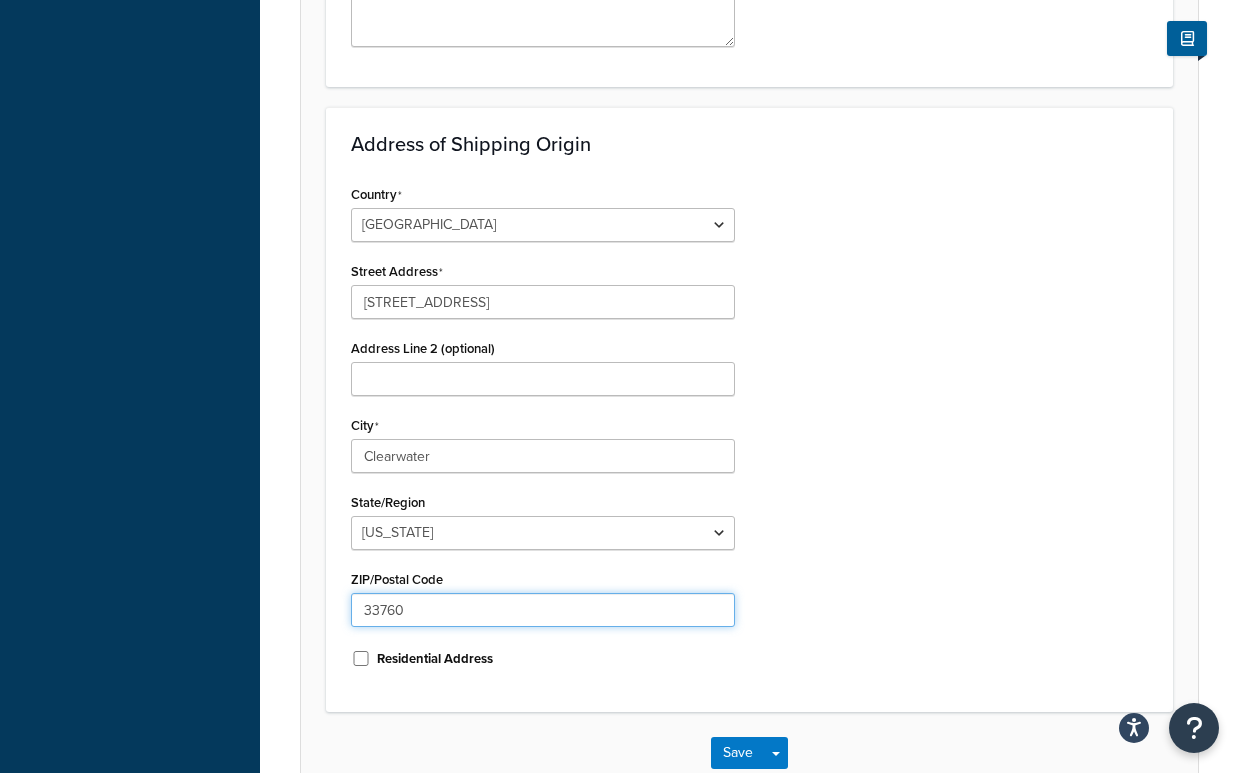 type on "33760" 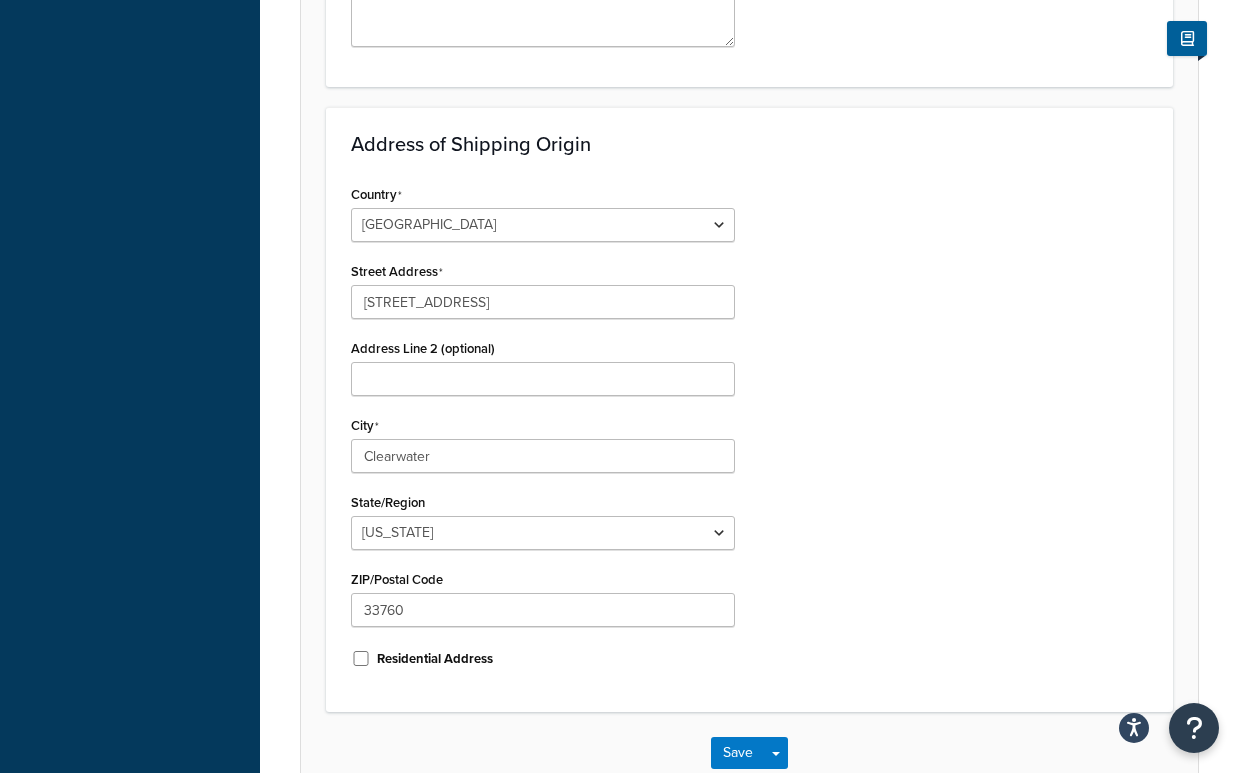 click on "Country   United States  United Kingdom  Afghanistan  Åland Islands  Albania  Algeria  American Samoa  Andorra  Angola  Anguilla  Antarctica  Antigua and Barbuda  Argentina  Armenia  Aruba  Australia  Austria  Azerbaijan  Bahamas  Bahrain  Bangladesh  Barbados  Belarus  Belgium  Belize  Benin  Bermuda  Bhutan  Bolivia  Bonaire, Sint Eustatius and Saba  Bosnia and Herzegovina  Botswana  Bouvet Island  Brazil  British Indian Ocean Territory  Brunei Darussalam  Bulgaria  Burkina Faso  Burundi  Cambodia  Cameroon  Canada  Cape Verde  Cayman Islands  Central African Republic  Chad  Chile  China  Christmas Island  Cocos (Keeling) Islands  Colombia  Comoros  Congo  Congo, The Democratic Republic of the  Cook Islands  Costa Rica  Côte d'Ivoire  Croatia  Cuba  Curacao  Cyprus  Czech Republic  Denmark  Djibouti  Dominica  Dominican Republic  Ecuador  Egypt  El Salvador  Equatorial Guinea  Eritrea  Estonia  Ethiopia  Falkland Islands (Malvinas)  Faroe Islands  Fiji  Finland  France  French Guiana  French Polynesia" at bounding box center [749, 433] 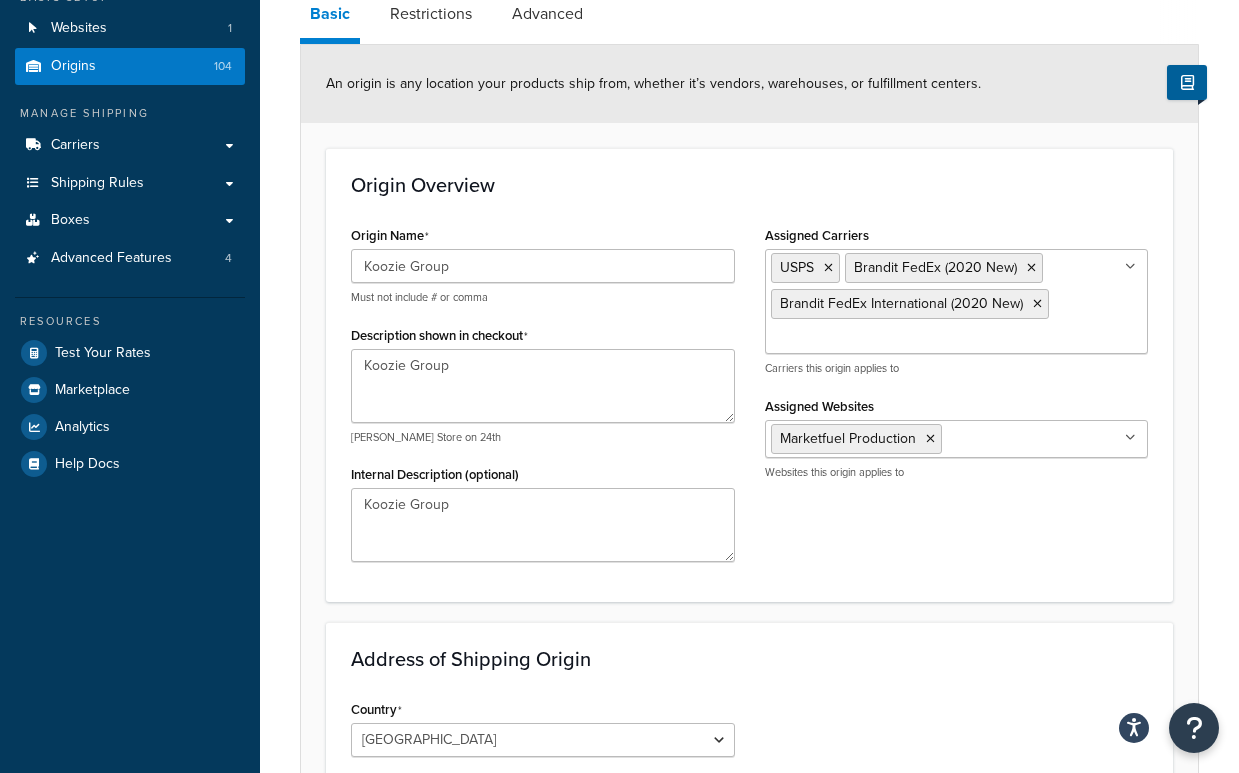 scroll, scrollTop: 0, scrollLeft: 0, axis: both 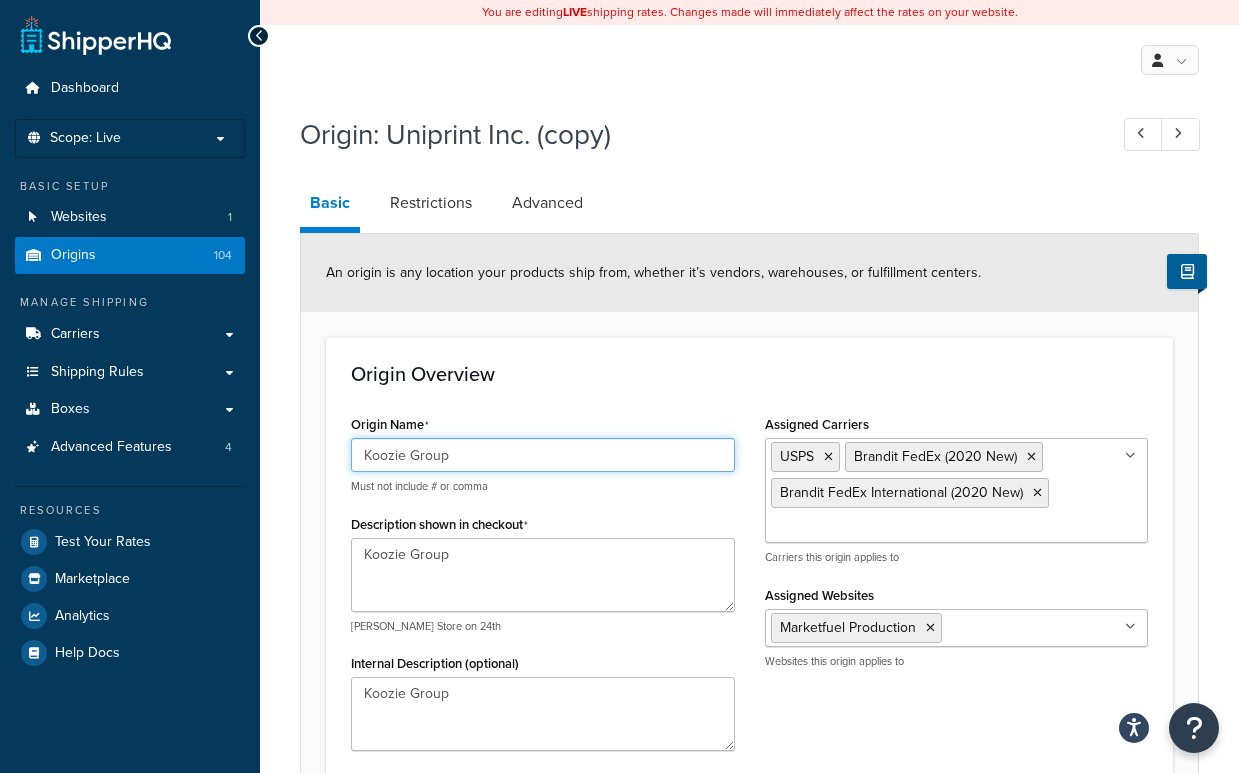 drag, startPoint x: 437, startPoint y: 462, endPoint x: 362, endPoint y: 456, distance: 75.23962 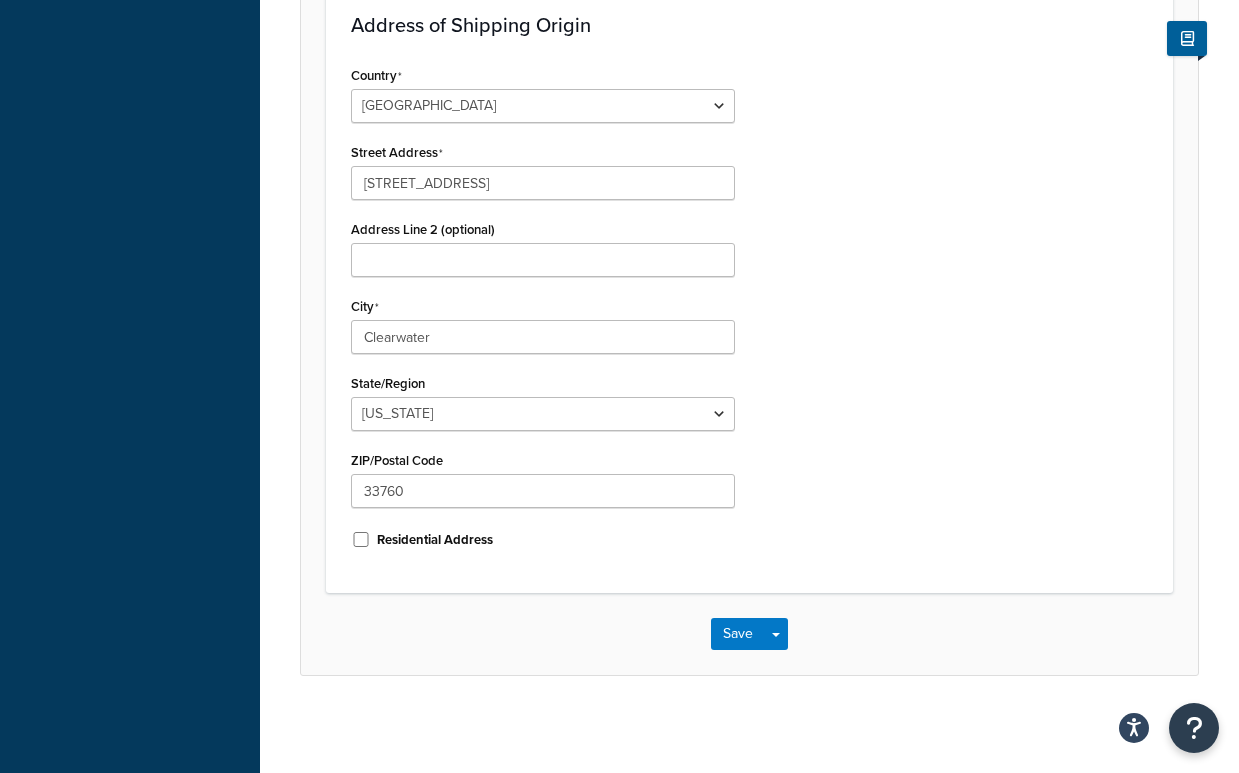 scroll, scrollTop: 827, scrollLeft: 0, axis: vertical 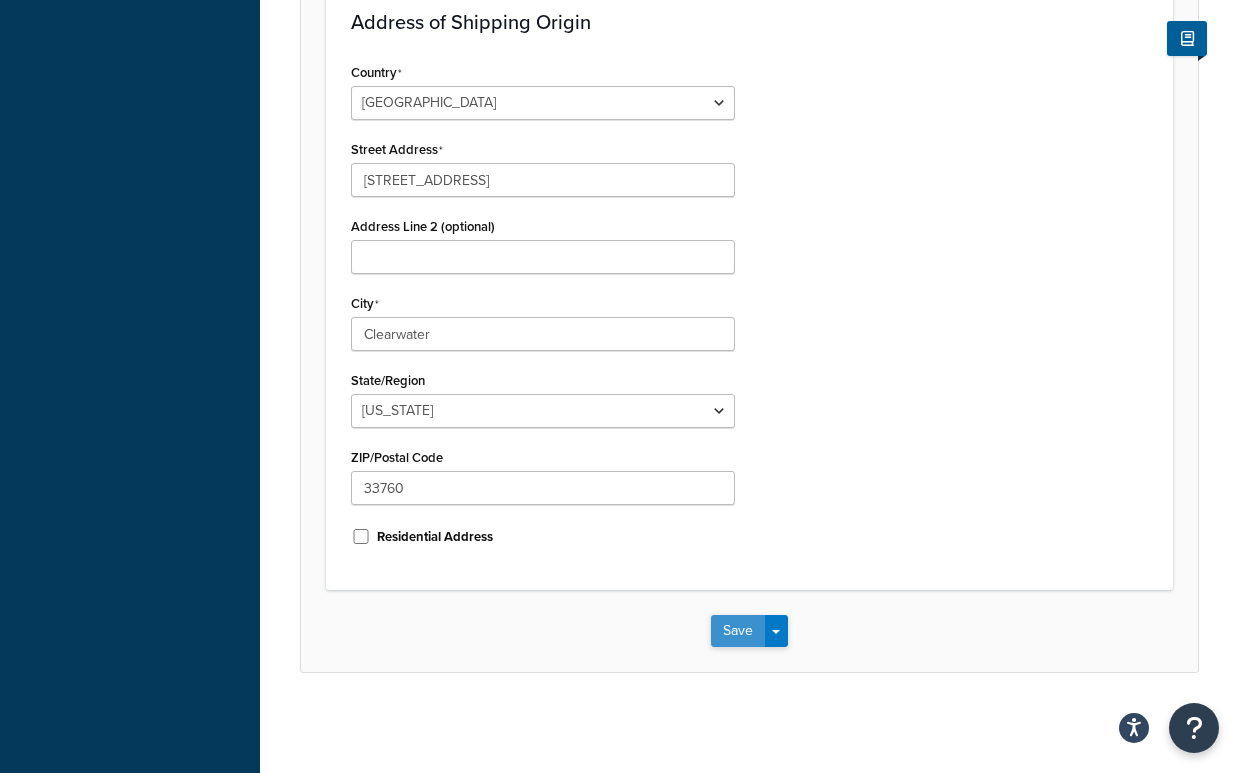 click on "Save" at bounding box center (738, 631) 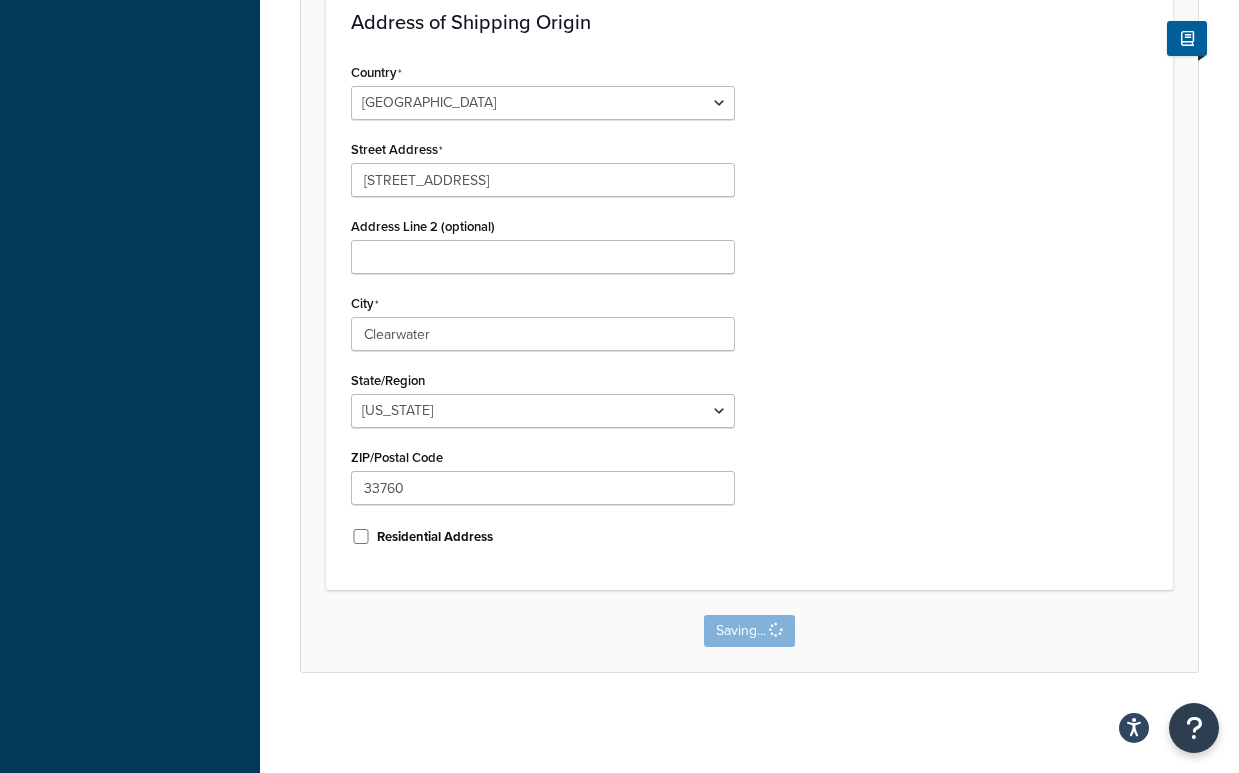 scroll, scrollTop: 0, scrollLeft: 0, axis: both 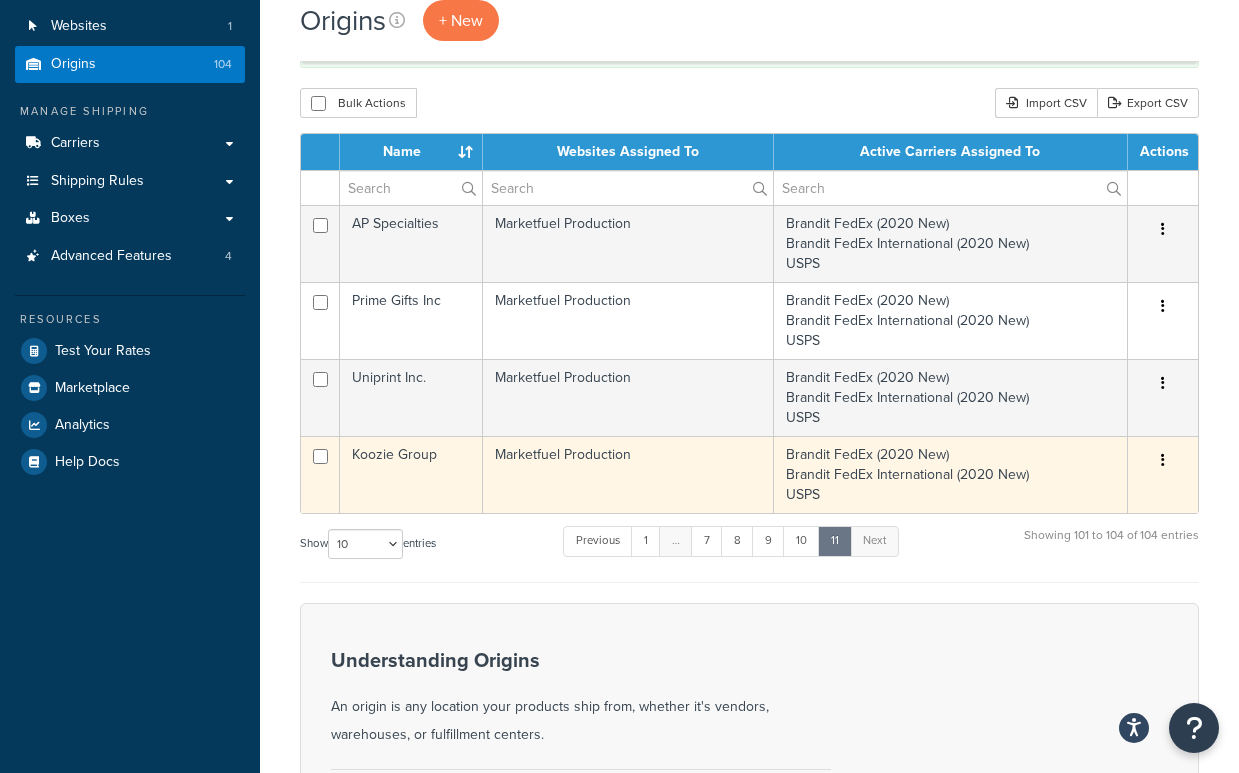 click at bounding box center (1163, 461) 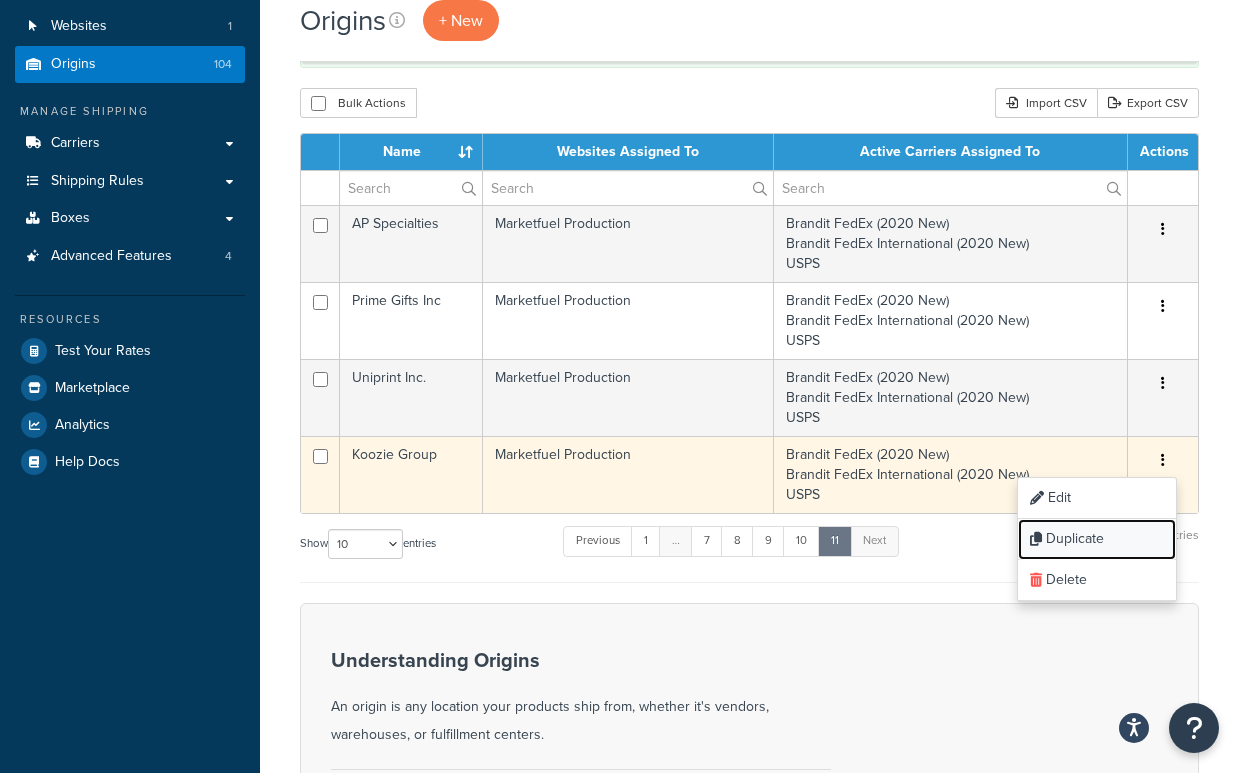click on "Duplicate" at bounding box center (1097, 539) 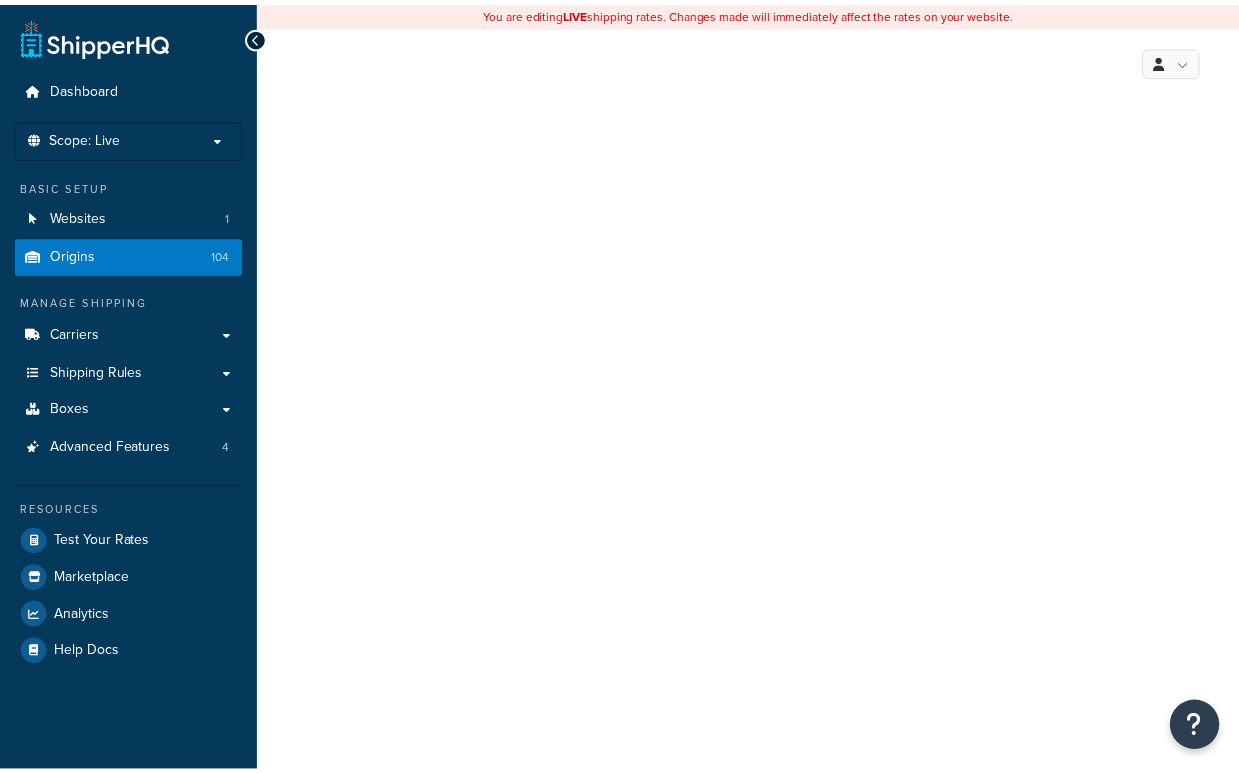 scroll, scrollTop: 0, scrollLeft: 0, axis: both 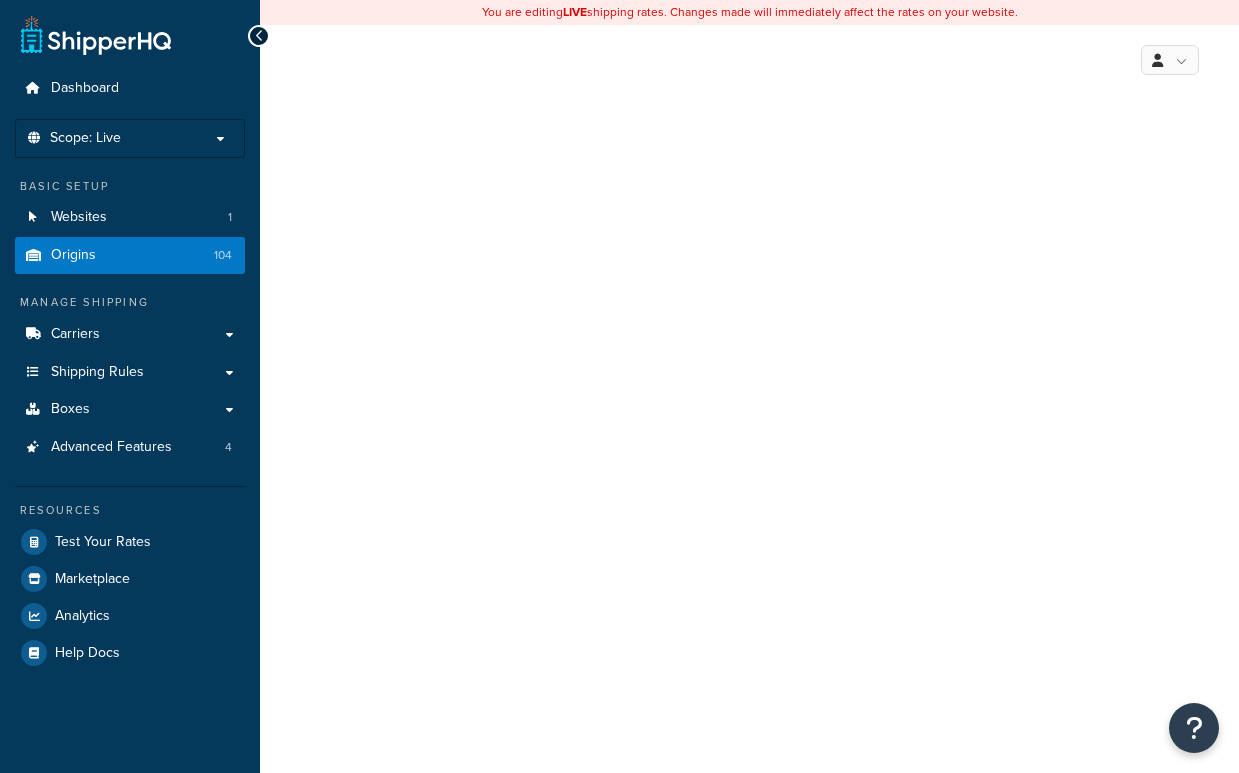 select on "9" 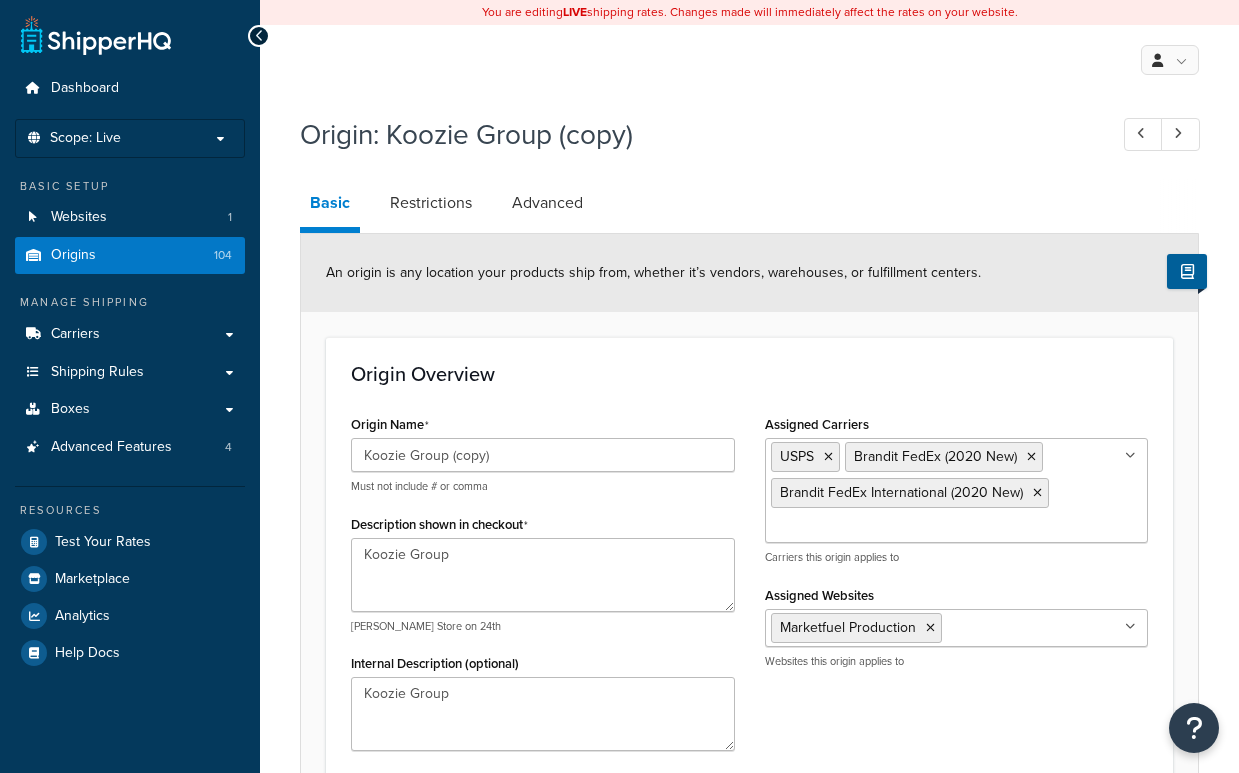 scroll, scrollTop: 0, scrollLeft: 0, axis: both 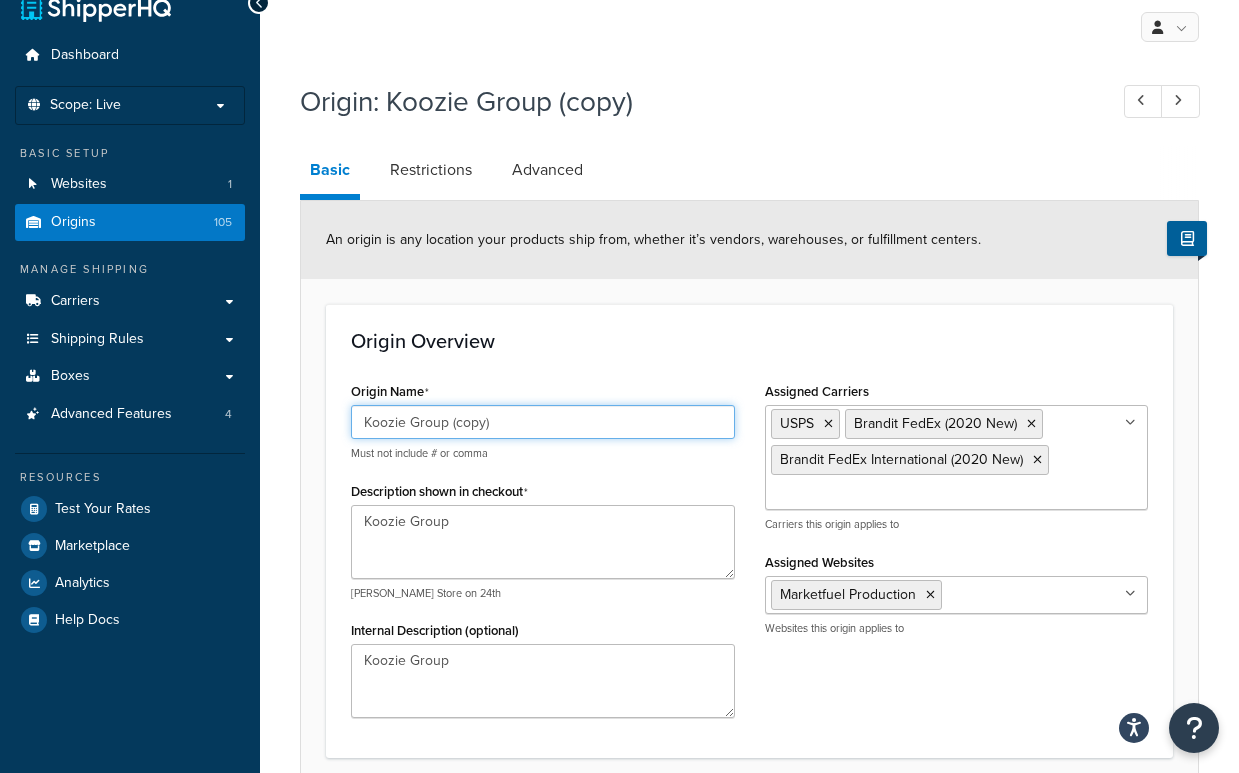 drag, startPoint x: 497, startPoint y: 427, endPoint x: 339, endPoint y: 424, distance: 158.02847 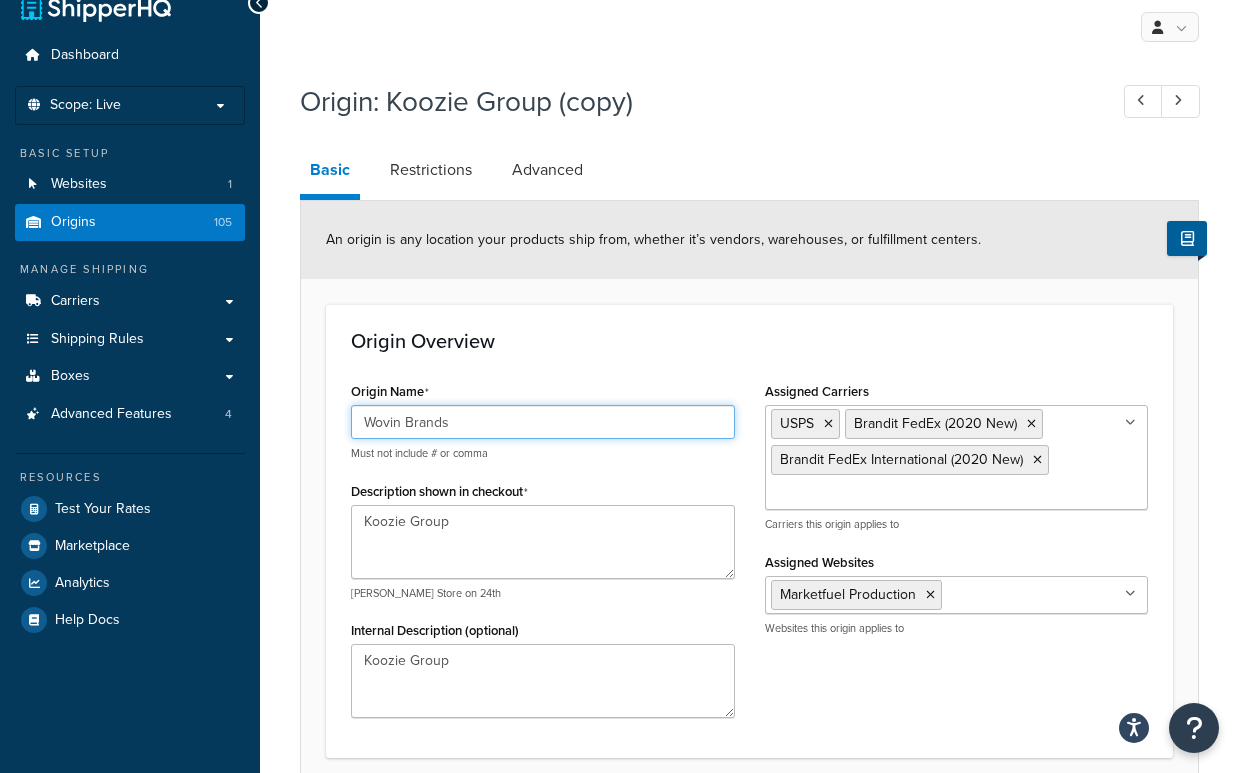 type on "Wovin Brands" 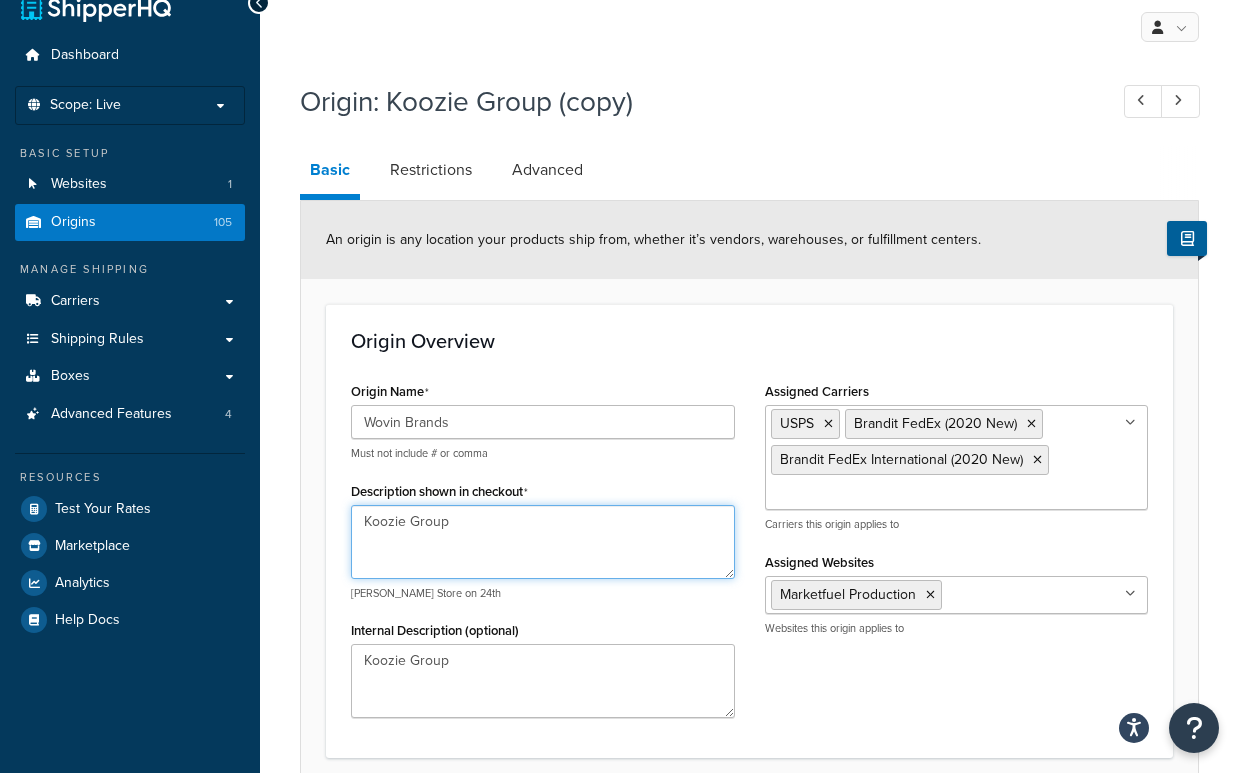 drag, startPoint x: 493, startPoint y: 523, endPoint x: 357, endPoint y: 512, distance: 136.44412 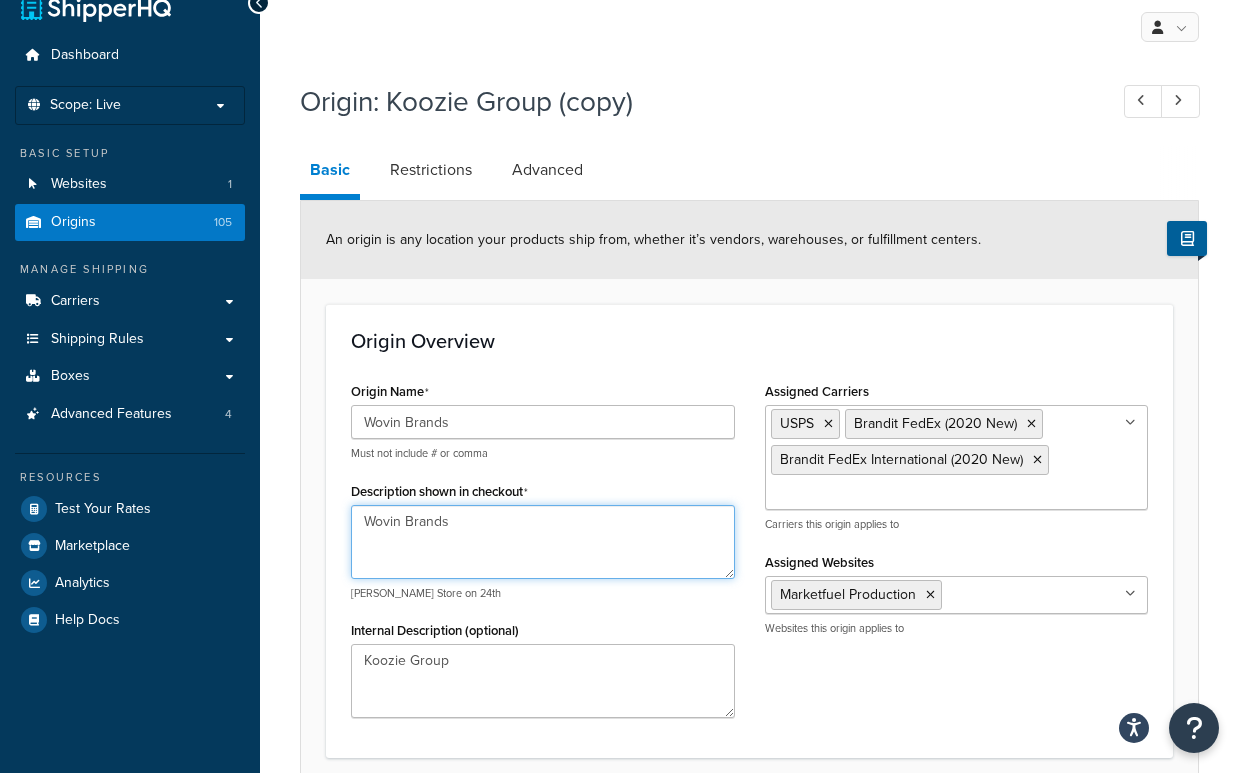 type on "Wovin Brands" 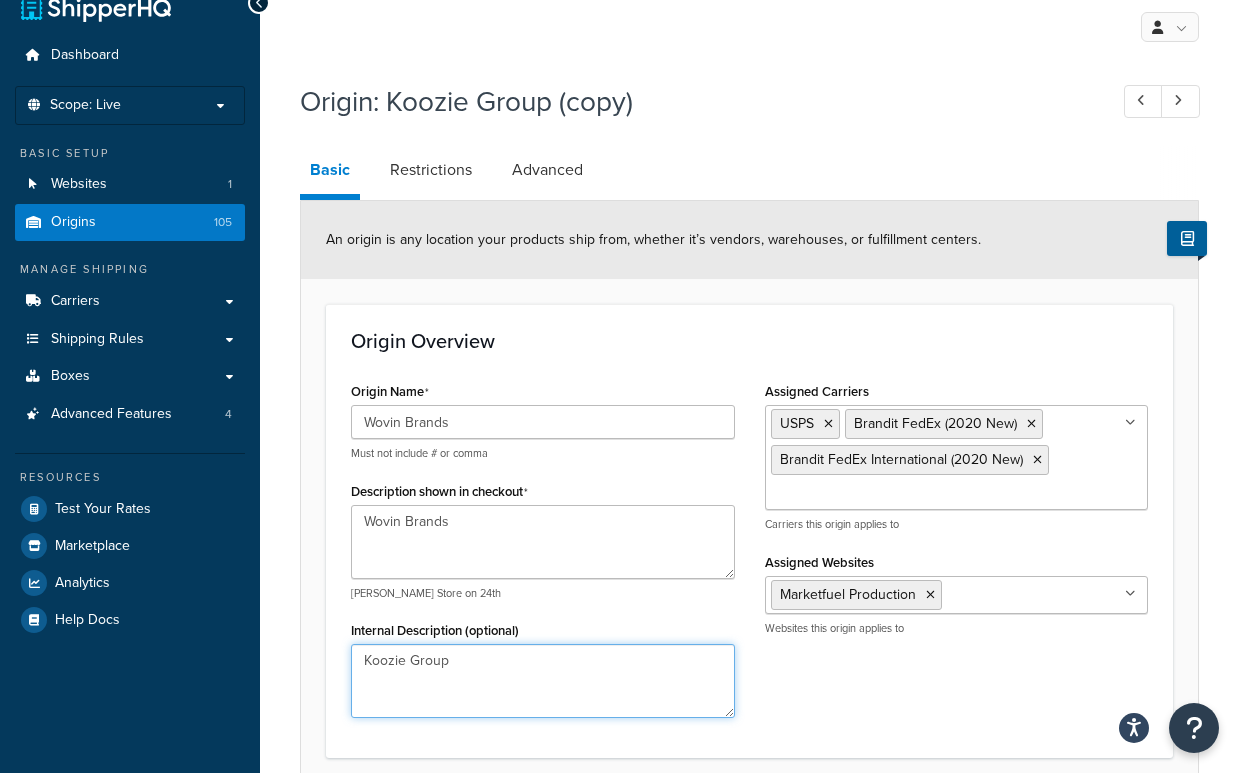 drag, startPoint x: 478, startPoint y: 668, endPoint x: 320, endPoint y: 650, distance: 159.02202 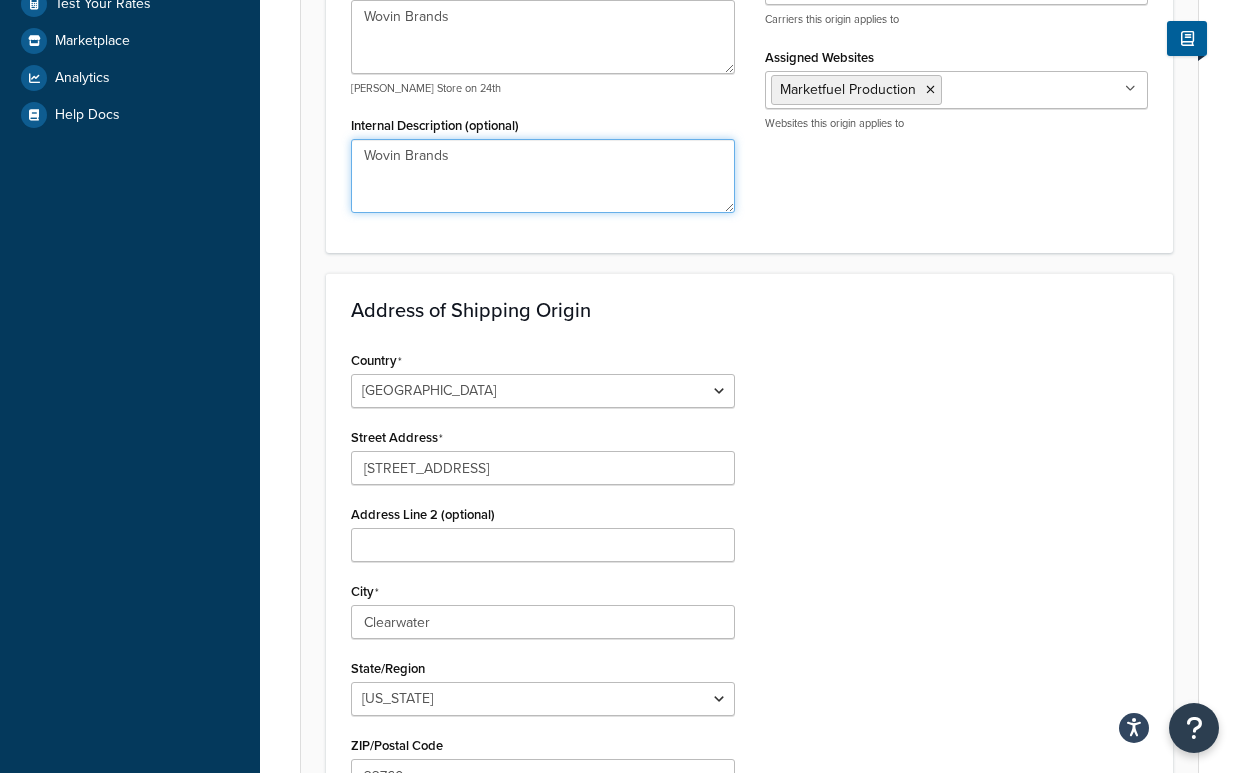 scroll, scrollTop: 671, scrollLeft: 0, axis: vertical 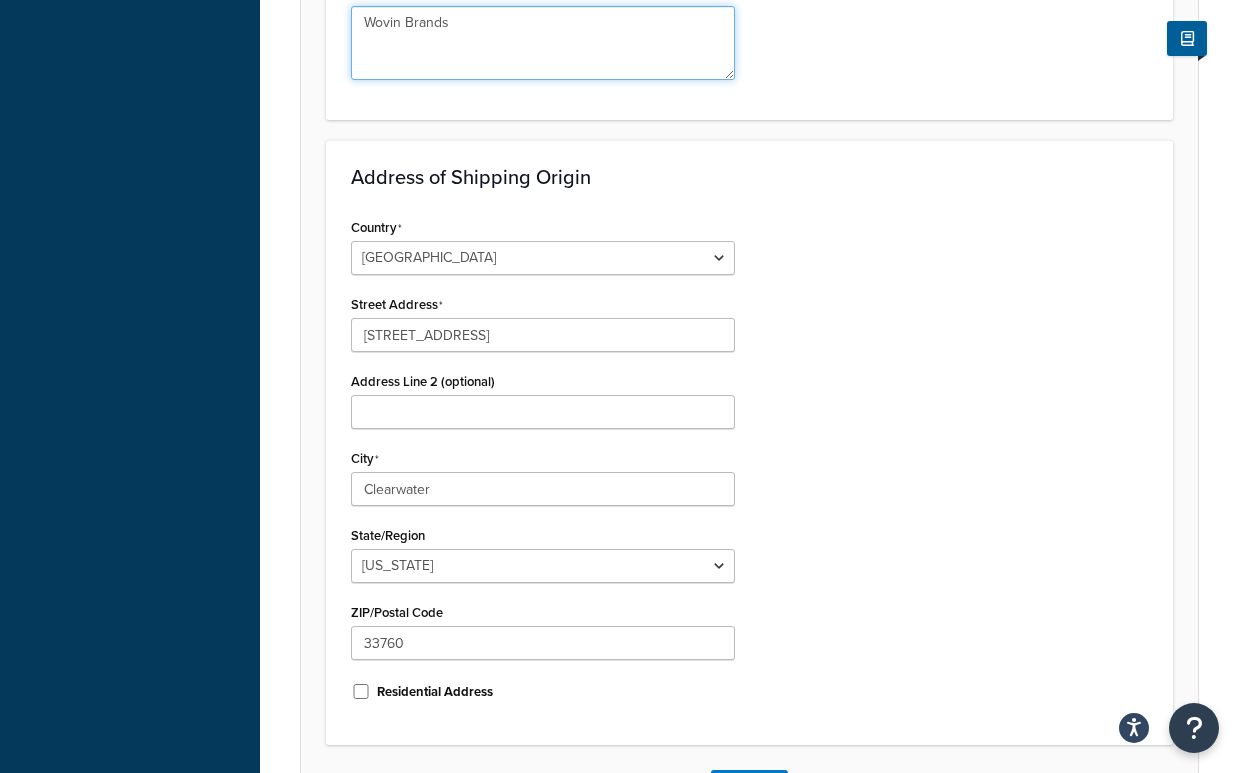 type on "Wovin Brands" 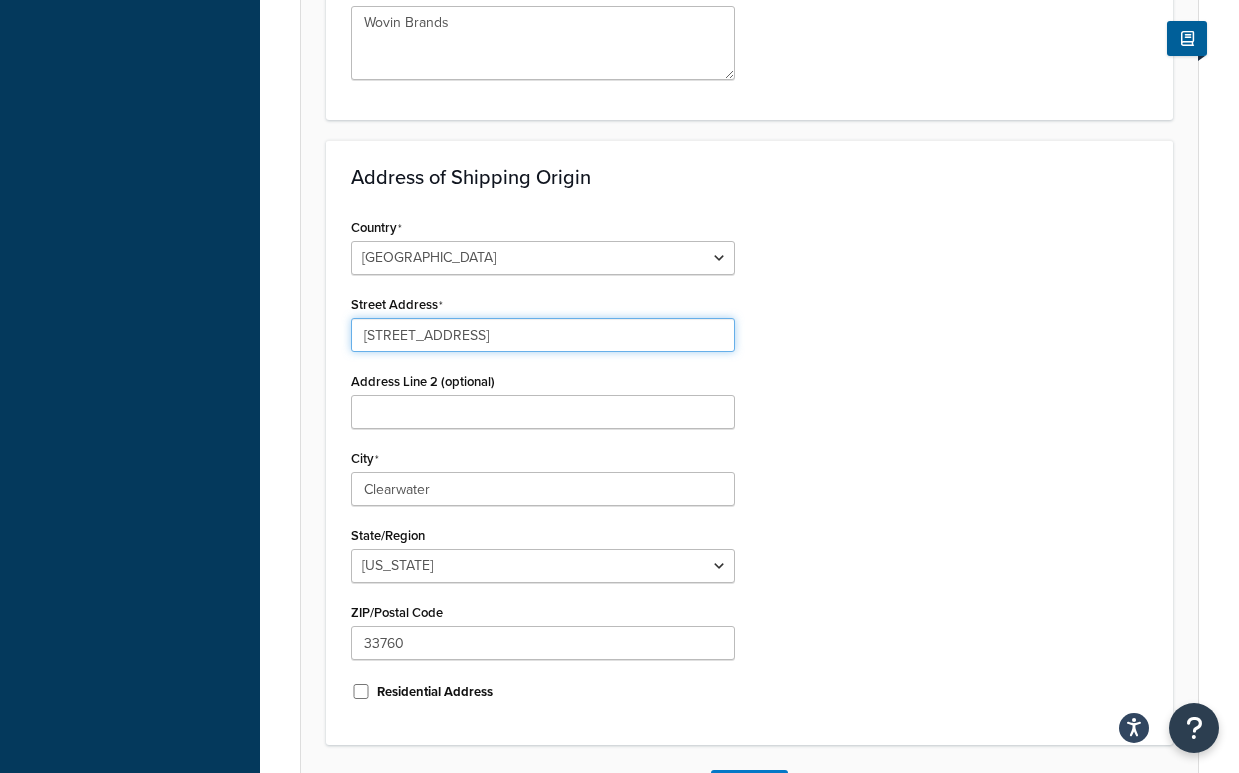 drag, startPoint x: 421, startPoint y: 331, endPoint x: 312, endPoint y: 323, distance: 109.29318 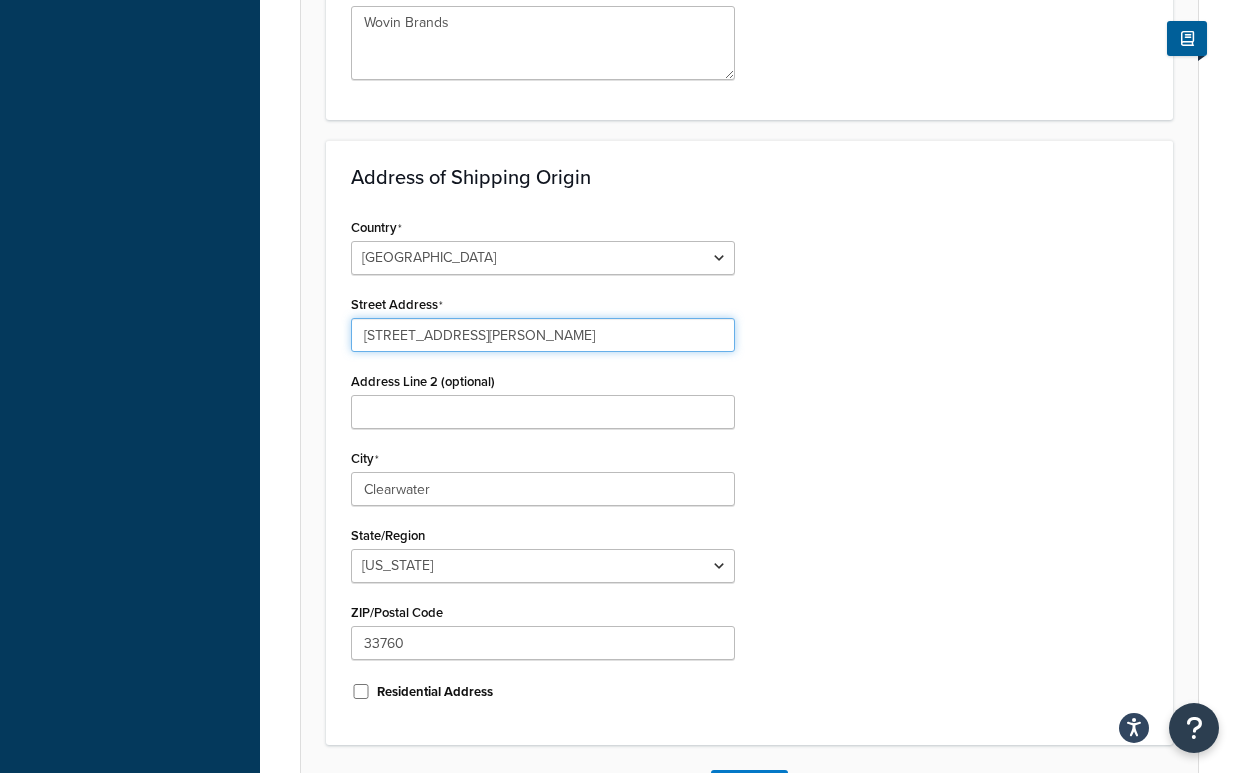 type on "1673 Irving St" 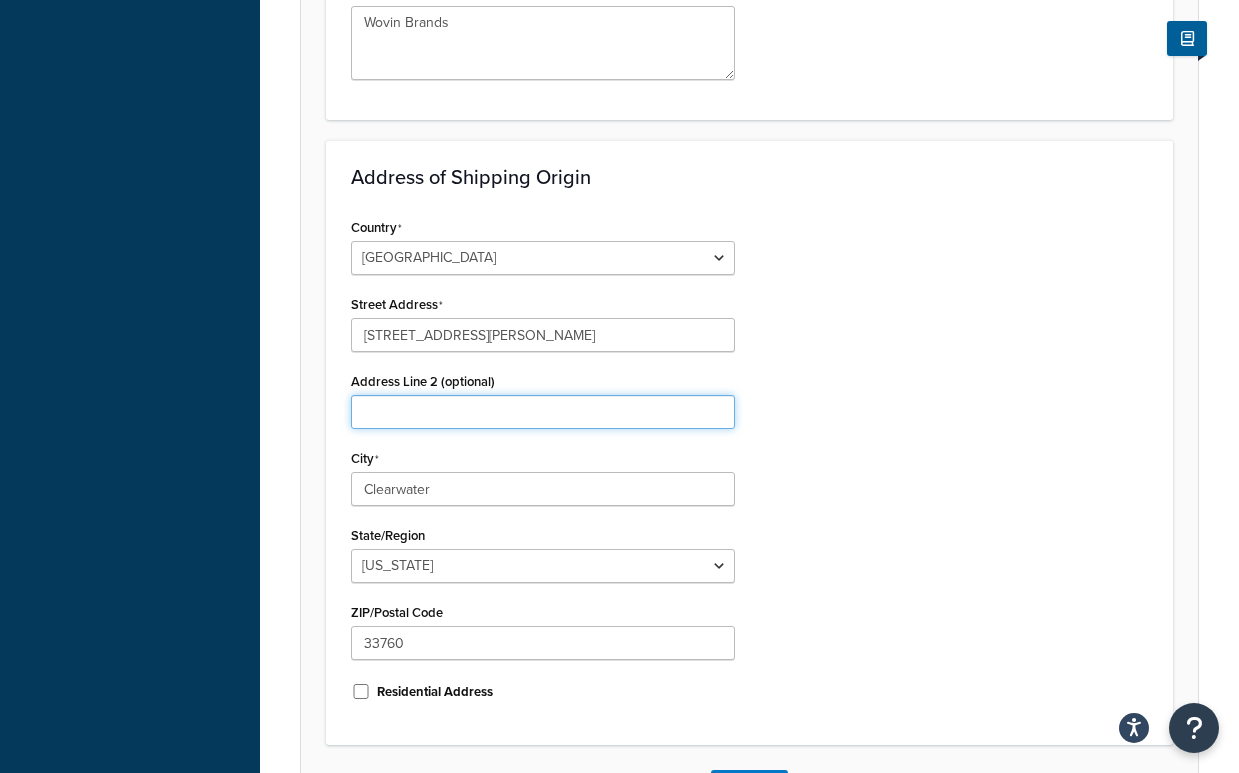 click on "Address Line 2 (optional)" at bounding box center [543, 412] 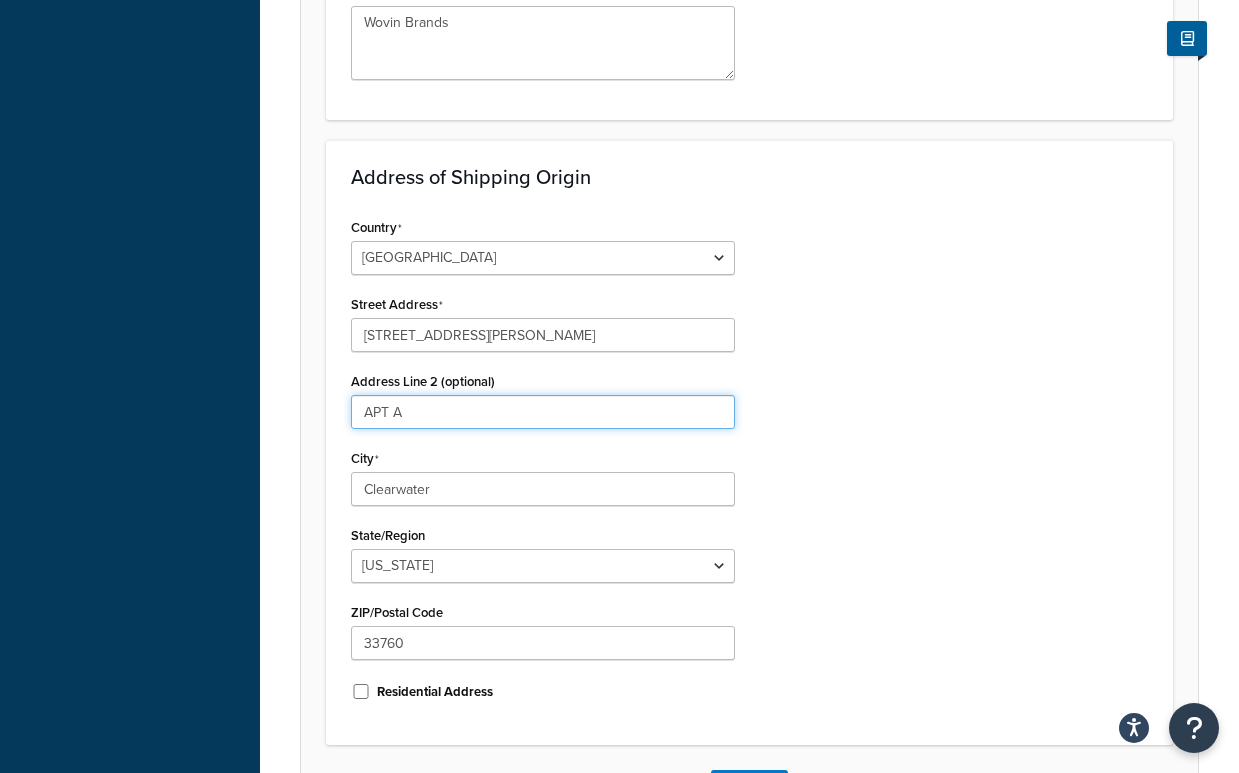 type on "APT A" 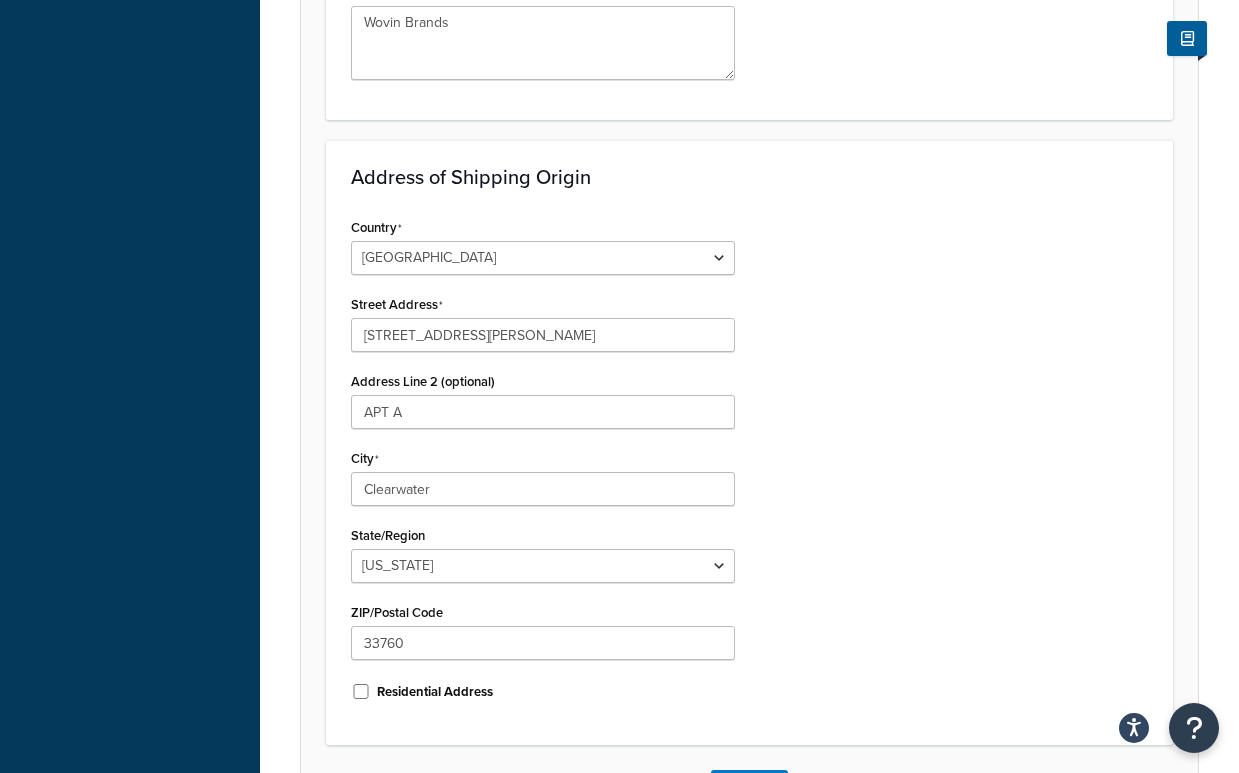 click on "Country   United States  United Kingdom  Afghanistan  Åland Islands  Albania  Algeria  American Samoa  Andorra  Angola  Anguilla  Antarctica  Antigua and Barbuda  Argentina  Armenia  Aruba  Australia  Austria  Azerbaijan  Bahamas  Bahrain  Bangladesh  Barbados  Belarus  Belgium  Belize  Benin  Bermuda  Bhutan  Bolivia  Bonaire, Sint Eustatius and Saba  Bosnia and Herzegovina  Botswana  Bouvet Island  Brazil  British Indian Ocean Territory  Brunei Darussalam  Bulgaria  Burkina Faso  Burundi  Cambodia  Cameroon  Canada  Cape Verde  Cayman Islands  Central African Republic  Chad  Chile  China  Christmas Island  Cocos (Keeling) Islands  Colombia  Comoros  Congo  Congo, The Democratic Republic of the  Cook Islands  Costa Rica  Côte d'Ivoire  Croatia  Cuba  Curacao  Cyprus  Czech Republic  Denmark  Djibouti  Dominica  Dominican Republic  Ecuador  Egypt  El Salvador  Equatorial Guinea  Eritrea  Estonia  Ethiopia  Falkland Islands (Malvinas)  Faroe Islands  Fiji  Finland  France  French Guiana  French Polynesia" at bounding box center [749, 466] 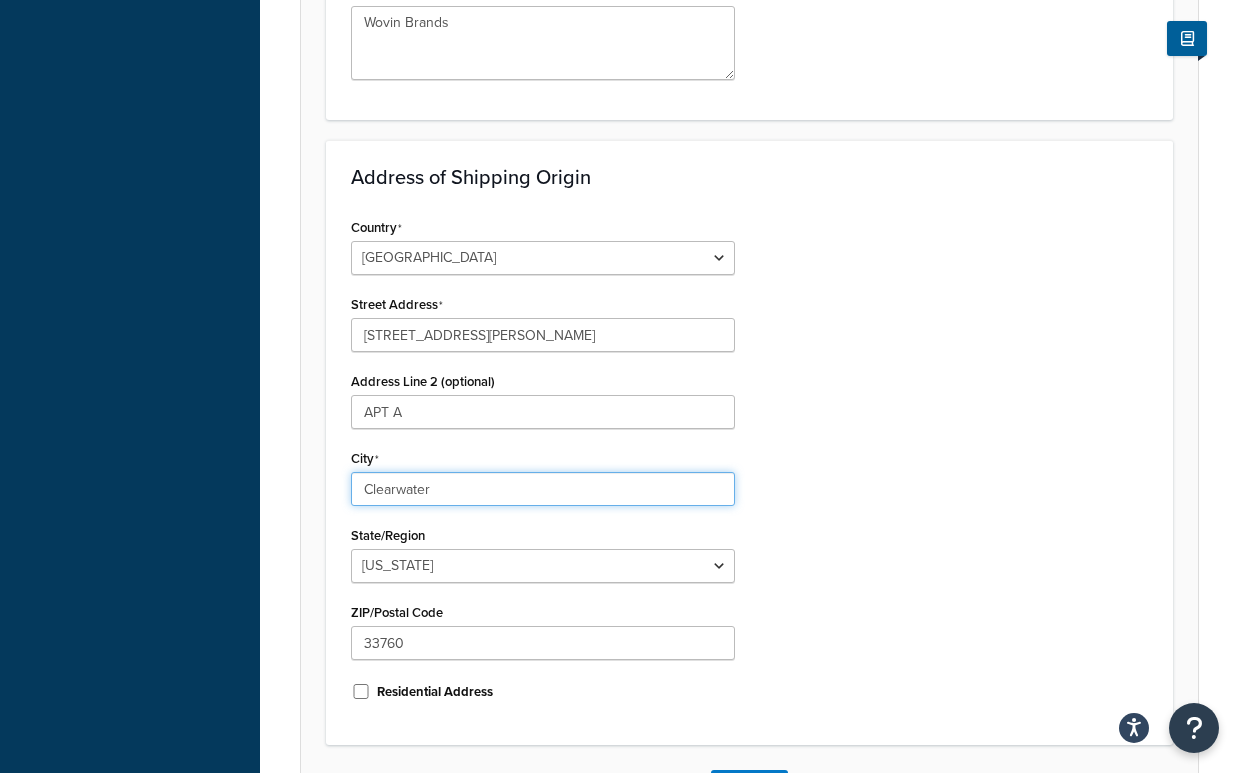 click on "Clearwater" at bounding box center (543, 489) 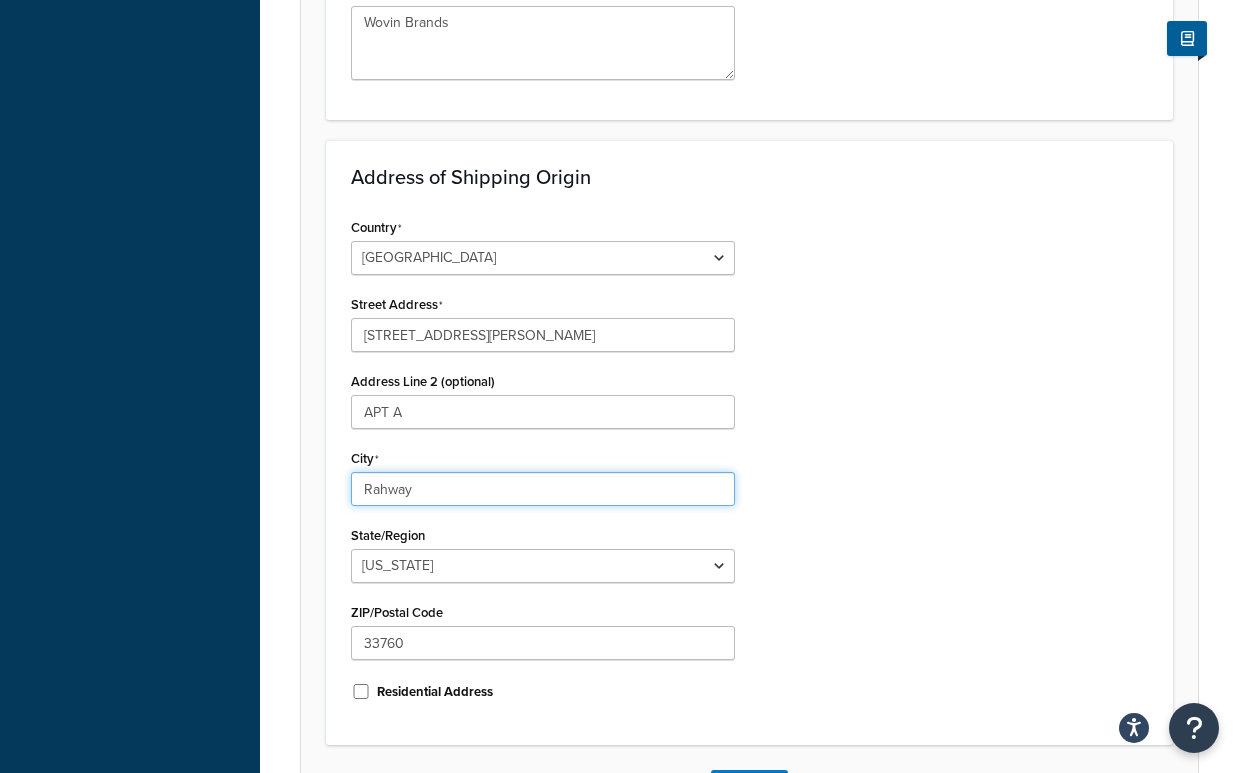 type on "Rahway" 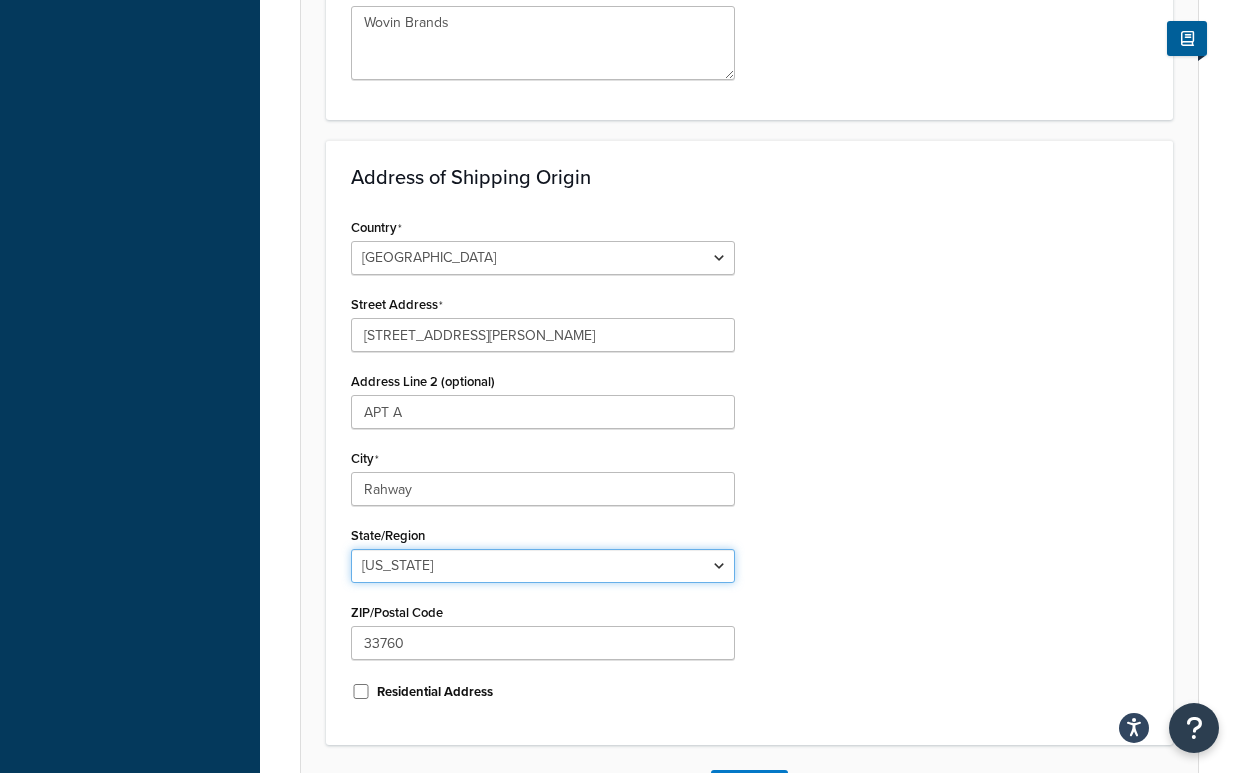 click on "Alabama  Alaska  American Samoa  Arizona  Arkansas  Armed Forces Americas  Armed Forces Europe, Middle East, Africa, Canada  Armed Forces Pacific  California  Colorado  Connecticut  Delaware  District of Columbia  Federated States of Micronesia  Florida  Georgia  Guam  Hawaii  Idaho  Illinois  Indiana  Iowa  Kansas  Kentucky  Louisiana  Maine  Marshall Islands  Maryland  Massachusetts  Michigan  Minnesota  Mississippi  Missouri  Montana  Nebraska  Nevada  New Hampshire  New Jersey  New Mexico  New York  North Carolina  North Dakota  Northern Mariana Islands  Ohio  Oklahoma  Oregon  Palau  Pennsylvania  Puerto Rico  Rhode Island  South Carolina  South Dakota  Tennessee  Texas  United States Minor Outlying Islands  Utah  Vermont  Virgin Islands  Virginia  Washington  West Virginia  Wisconsin  Wyoming" at bounding box center (543, 566) 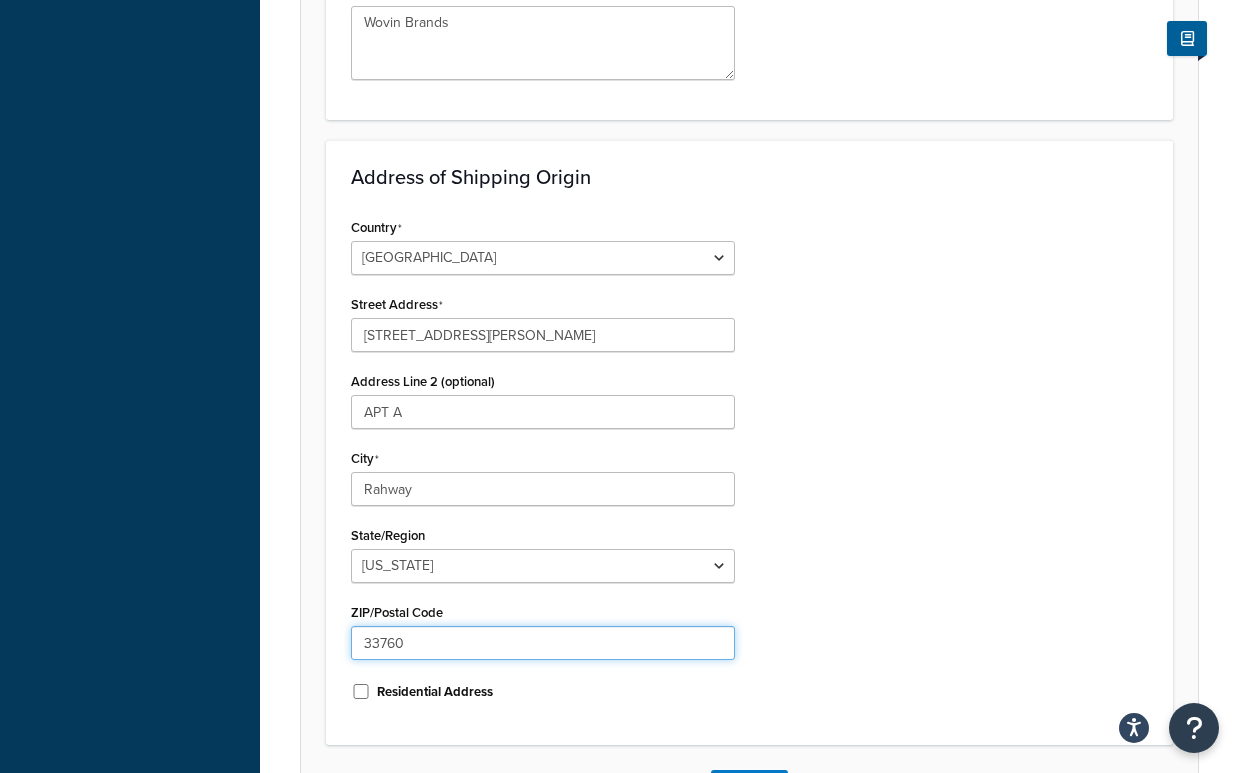 click on "33760" at bounding box center (543, 643) 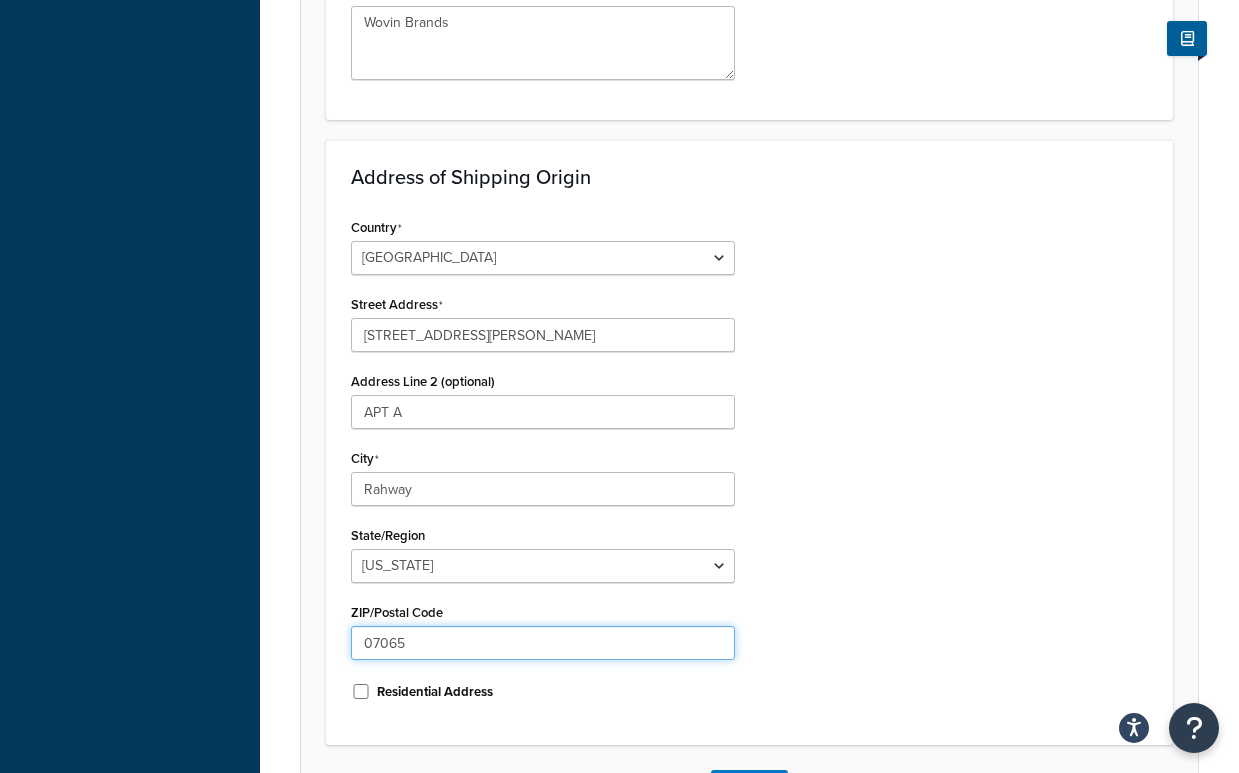 type on "07065" 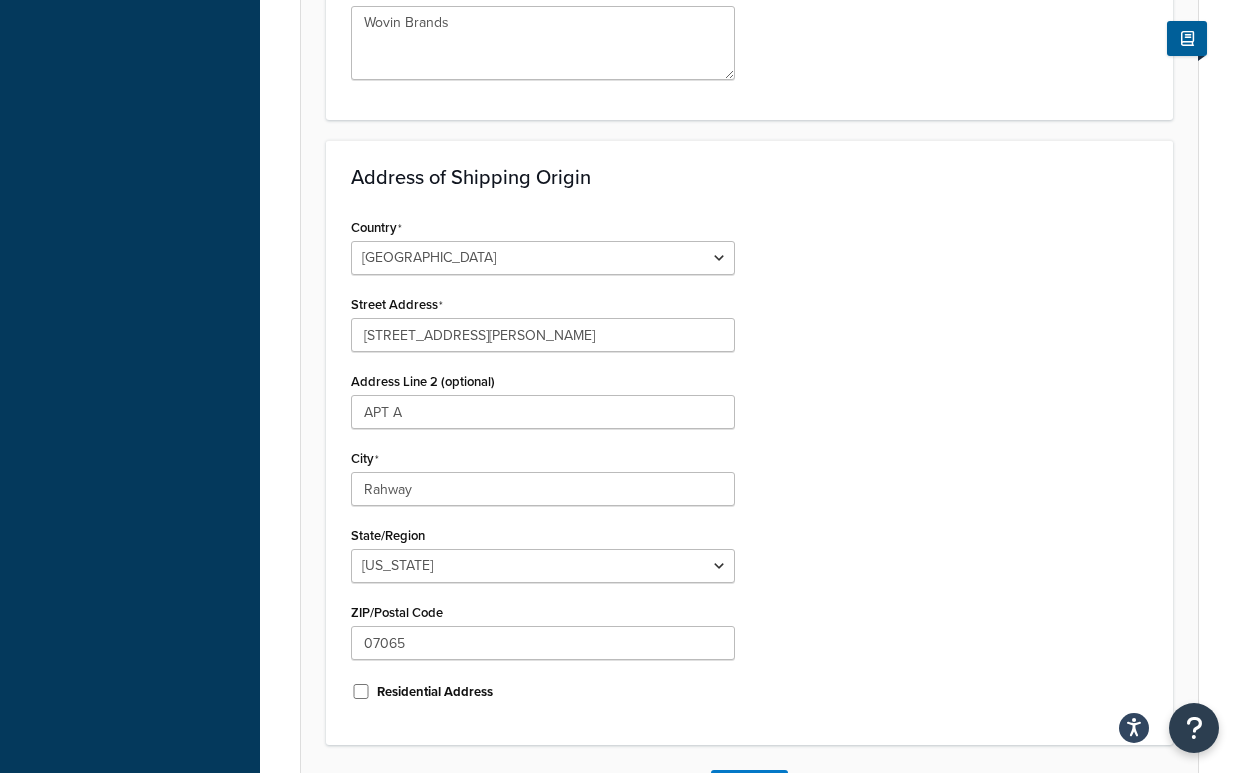 click on "Country   United States  United Kingdom  Afghanistan  Åland Islands  Albania  Algeria  American Samoa  Andorra  Angola  Anguilla  Antarctica  Antigua and Barbuda  Argentina  Armenia  Aruba  Australia  Austria  Azerbaijan  Bahamas  Bahrain  Bangladesh  Barbados  Belarus  Belgium  Belize  Benin  Bermuda  Bhutan  Bolivia  Bonaire, Sint Eustatius and Saba  Bosnia and Herzegovina  Botswana  Bouvet Island  Brazil  British Indian Ocean Territory  Brunei Darussalam  Bulgaria  Burkina Faso  Burundi  Cambodia  Cameroon  Canada  Cape Verde  Cayman Islands  Central African Republic  Chad  Chile  China  Christmas Island  Cocos (Keeling) Islands  Colombia  Comoros  Congo  Congo, The Democratic Republic of the  Cook Islands  Costa Rica  Côte d'Ivoire  Croatia  Cuba  Curacao  Cyprus  Czech Republic  Denmark  Djibouti  Dominica  Dominican Republic  Ecuador  Egypt  El Salvador  Equatorial Guinea  Eritrea  Estonia  Ethiopia  Falkland Islands (Malvinas)  Faroe Islands  Fiji  Finland  France  French Guiana  French Polynesia" at bounding box center [749, 466] 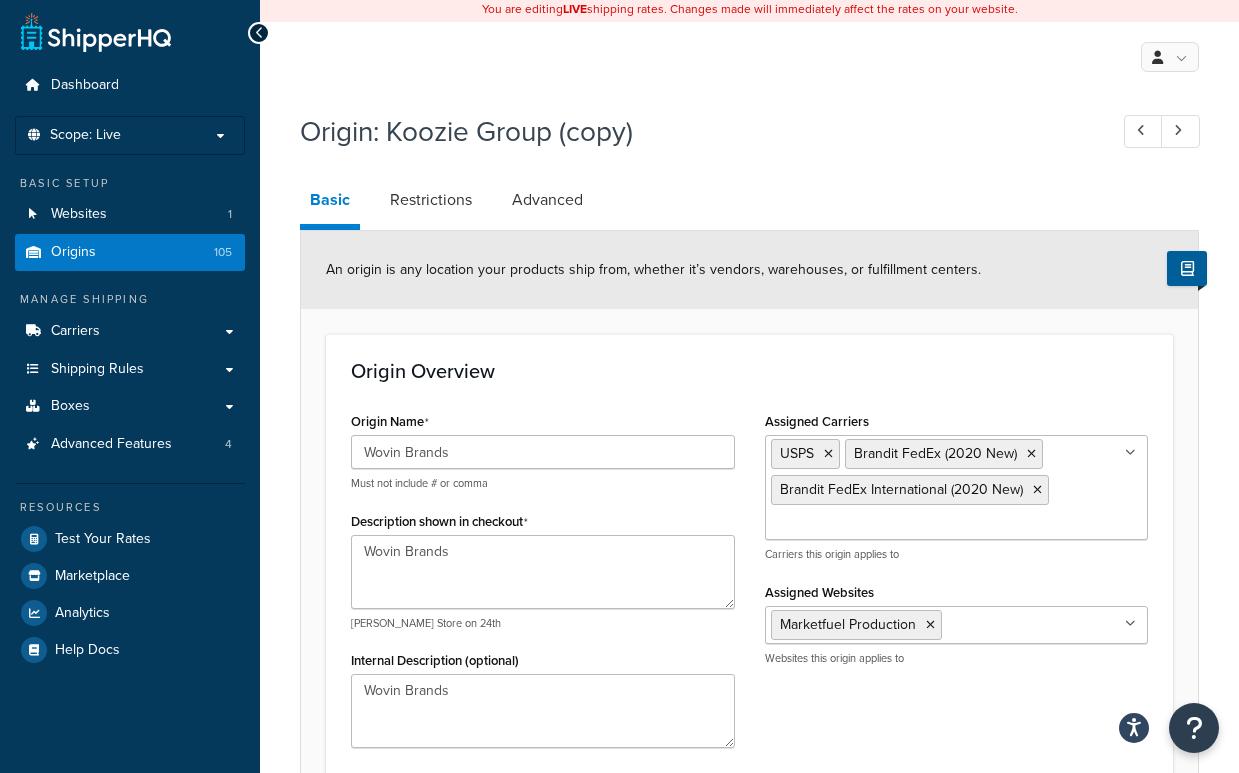 scroll, scrollTop: 0, scrollLeft: 0, axis: both 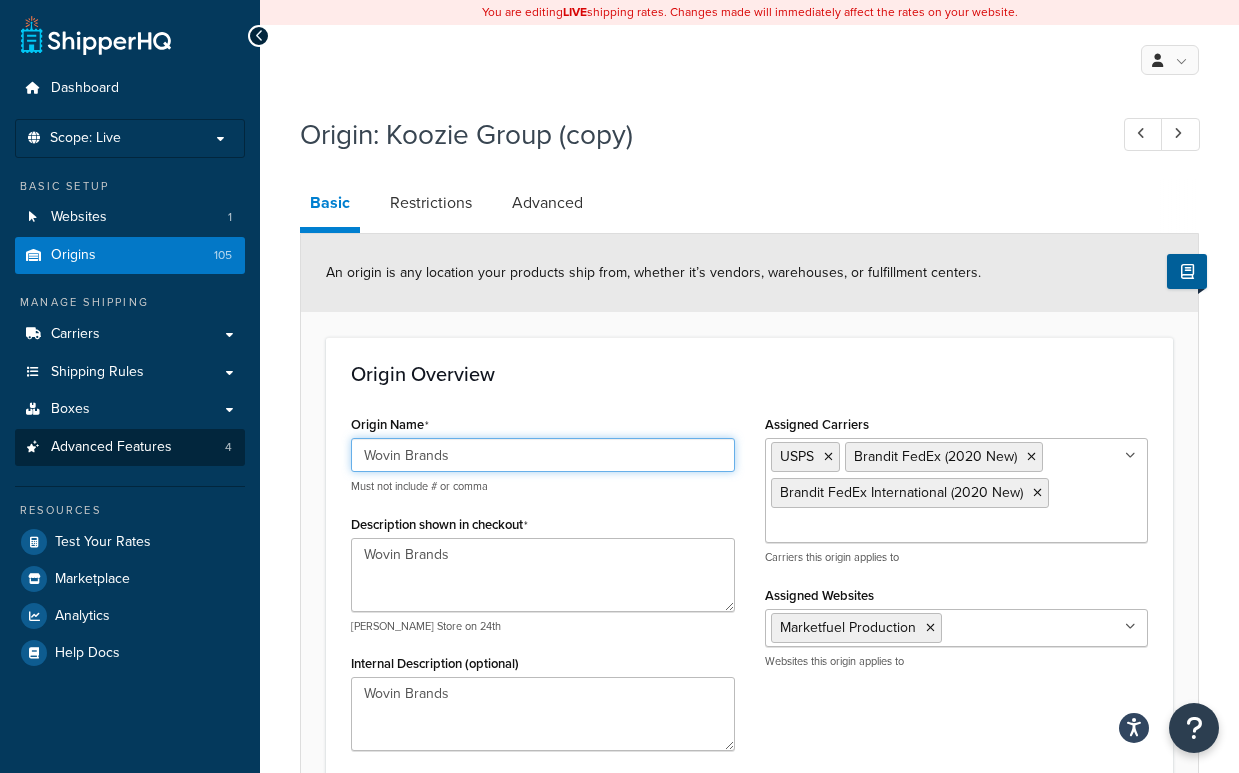 drag, startPoint x: 381, startPoint y: 451, endPoint x: 223, endPoint y: 444, distance: 158.15498 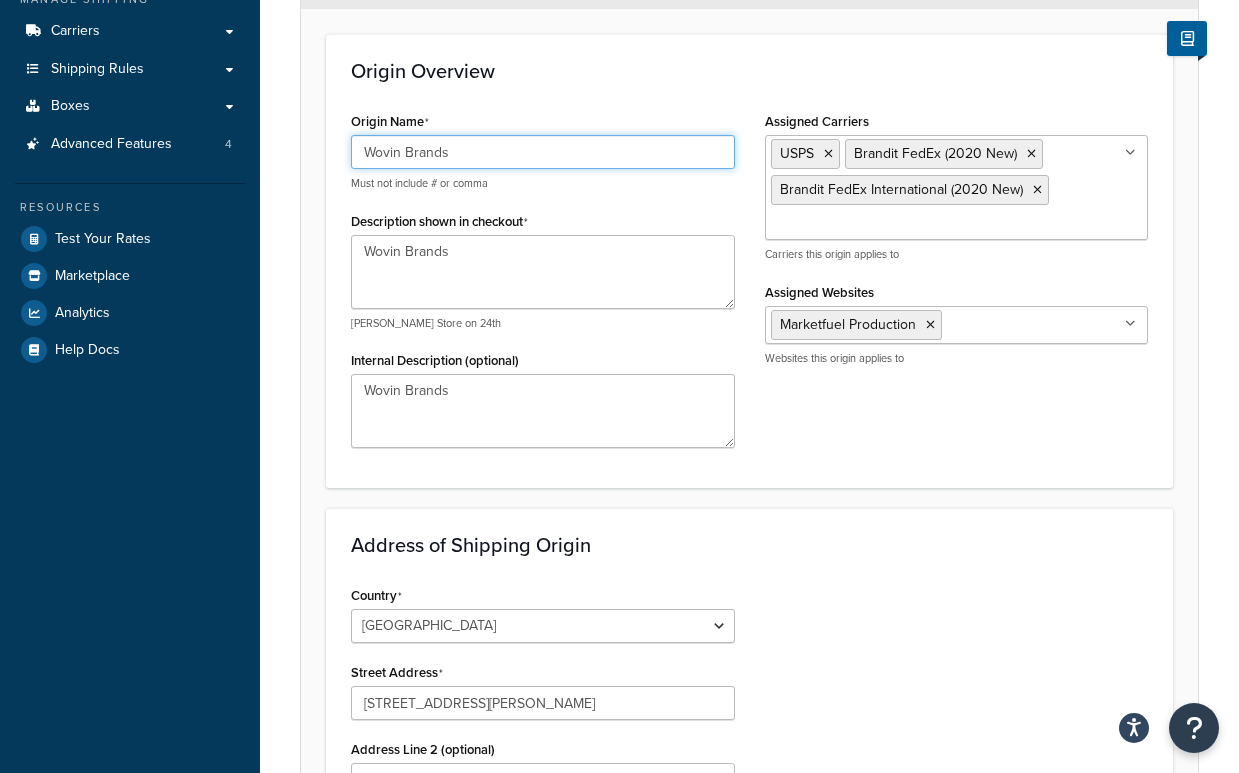 scroll, scrollTop: 827, scrollLeft: 0, axis: vertical 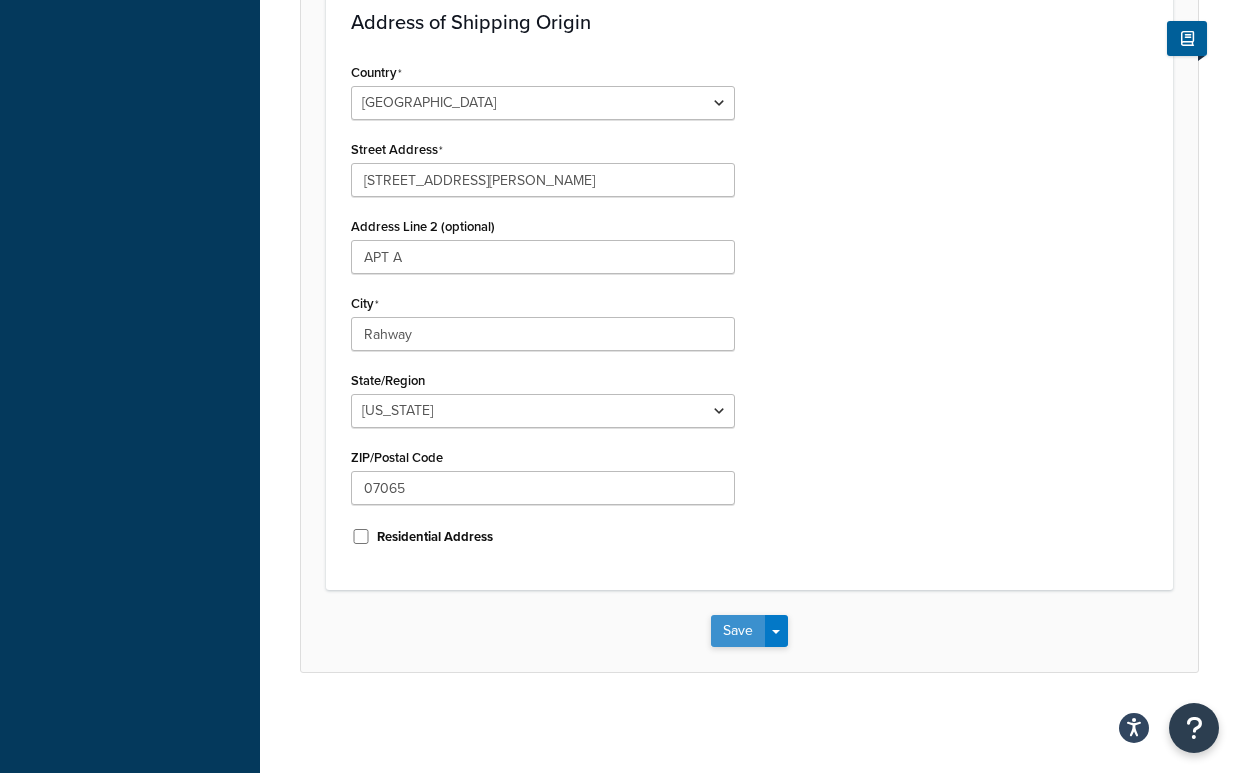 click on "Save" at bounding box center [738, 631] 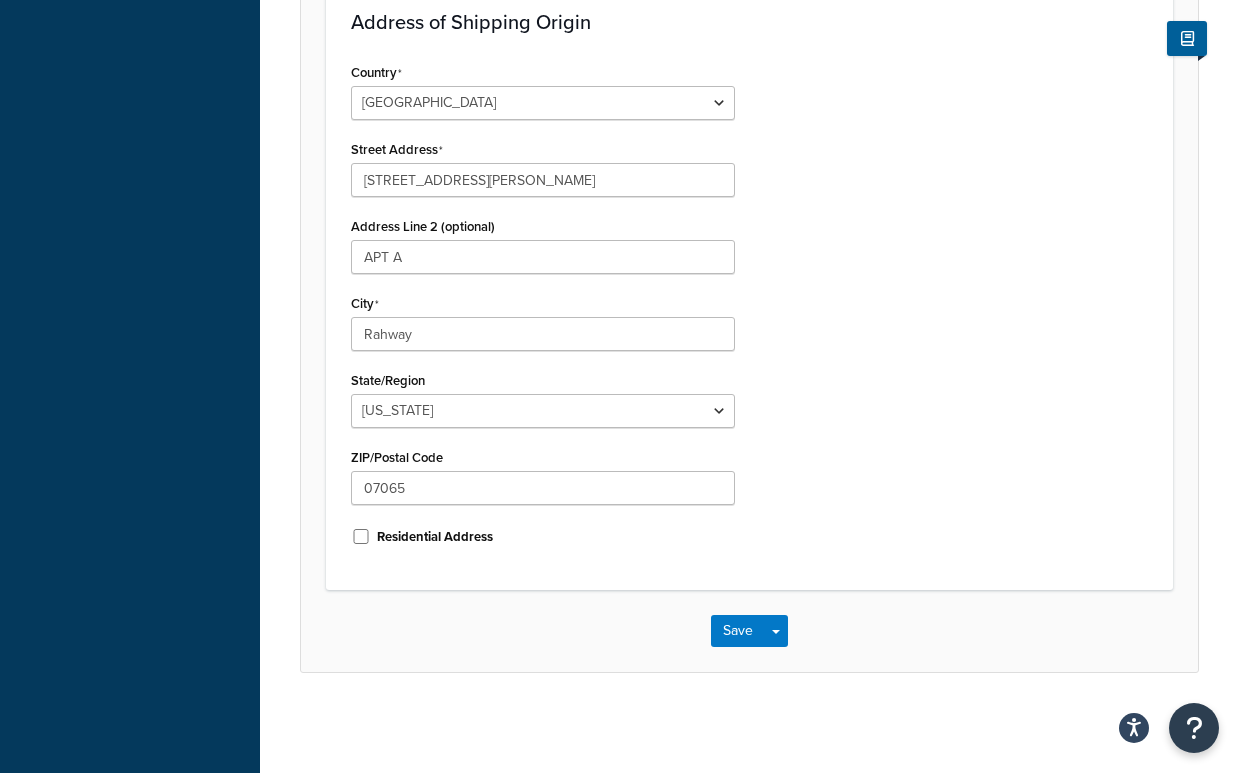 scroll, scrollTop: 0, scrollLeft: 0, axis: both 